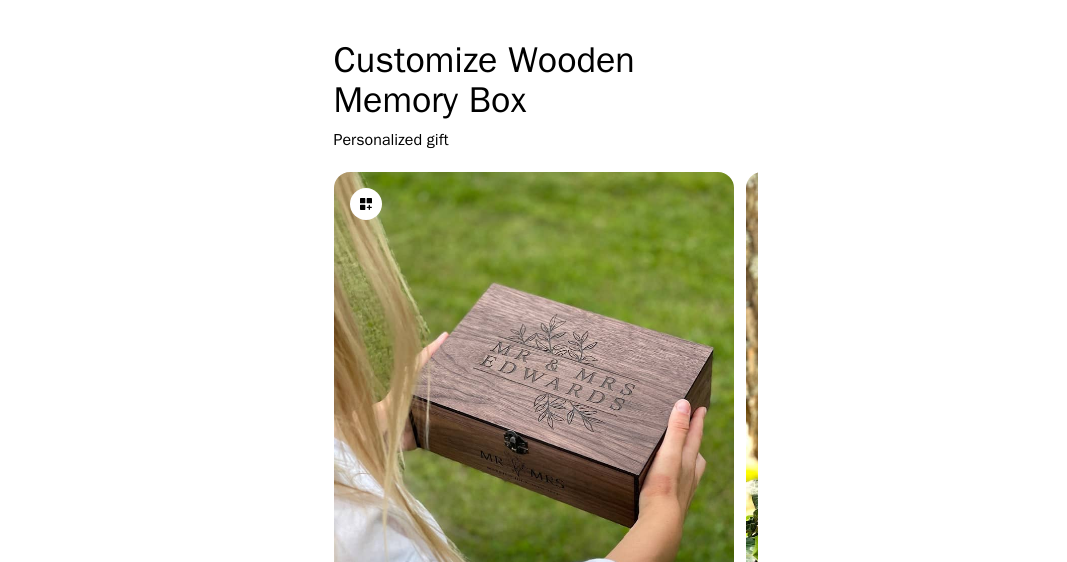 scroll, scrollTop: 0, scrollLeft: 0, axis: both 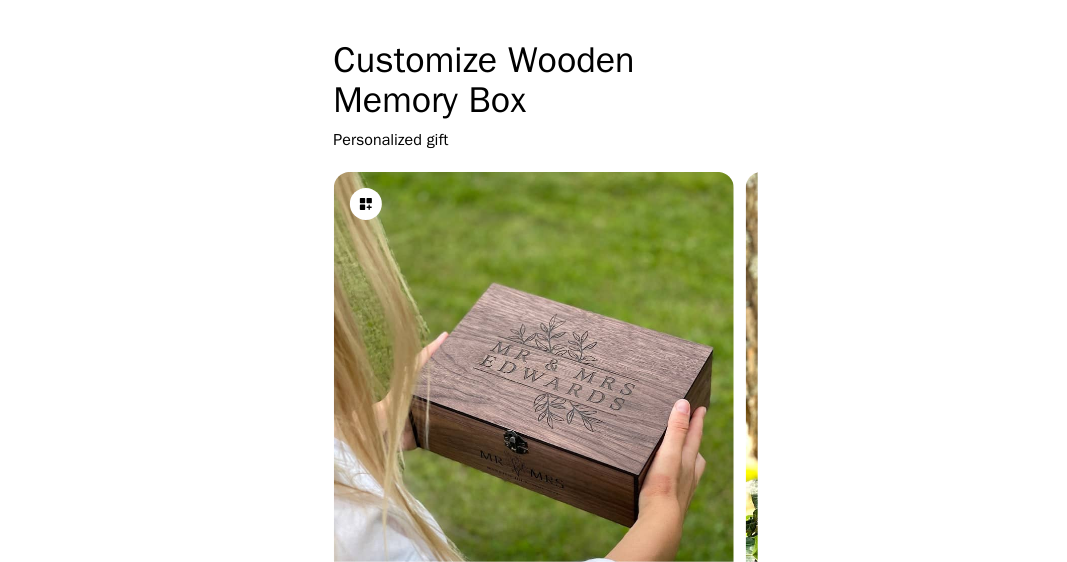 click on "Choose outside engraving: Choose frontside design: Box size (S, M, L, XL)
1. Box color (Col-1-4)
2. Inside design (In-1-9)
3. Frontside design (Fr-1-3)
4. Outside design (Out-1-9)
5. Text information (names, dates) Paste  in personalization text box on  Etsy listing page  Powered by  Customizer .pro" at bounding box center (533, 679) 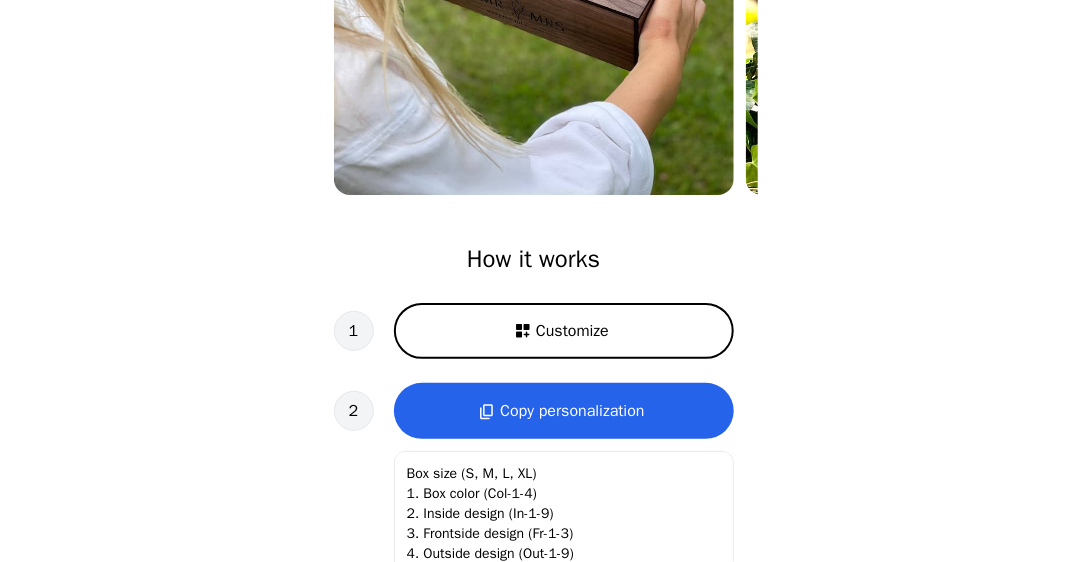 scroll, scrollTop: 500, scrollLeft: 0, axis: vertical 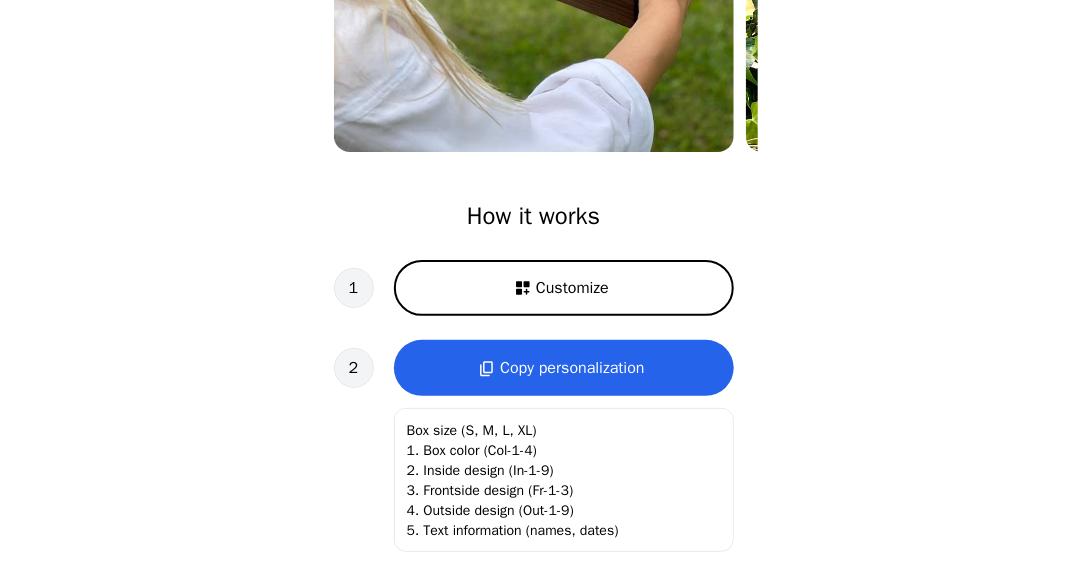 click on "Customize" at bounding box center [572, 288] 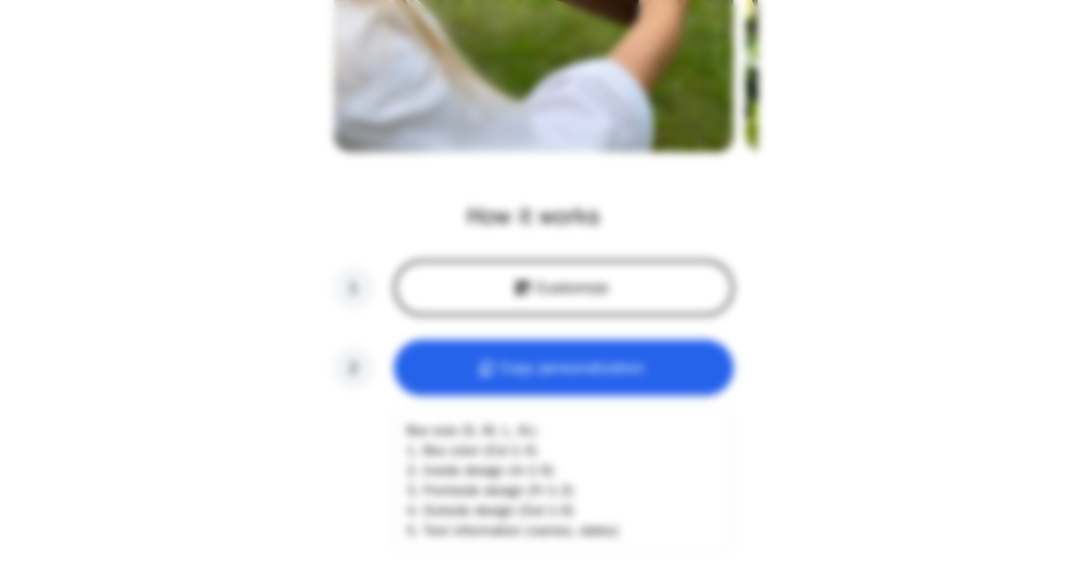 scroll, scrollTop: 0, scrollLeft: 256, axis: horizontal 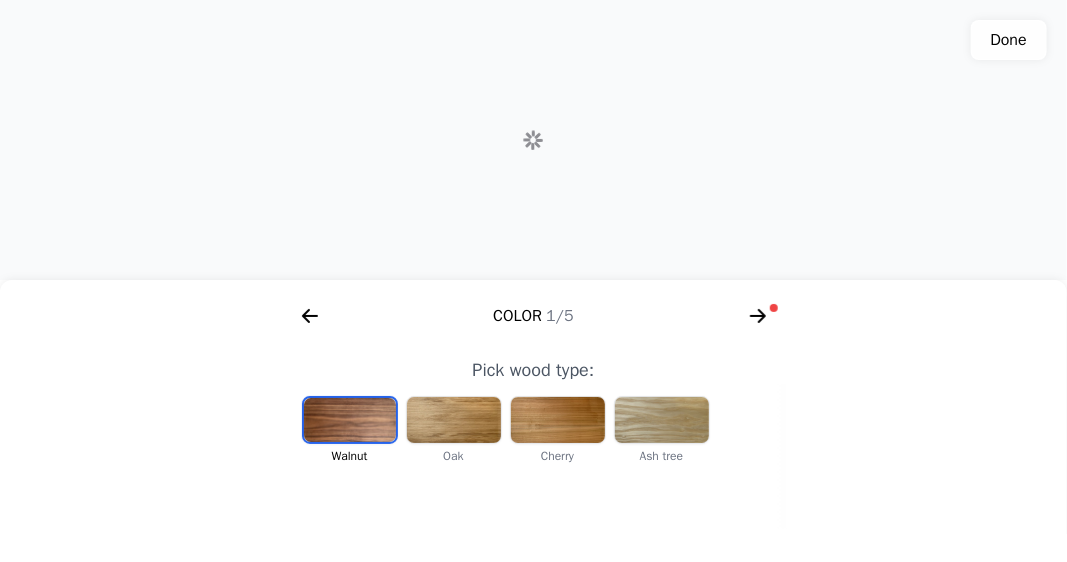click at bounding box center (662, 420) 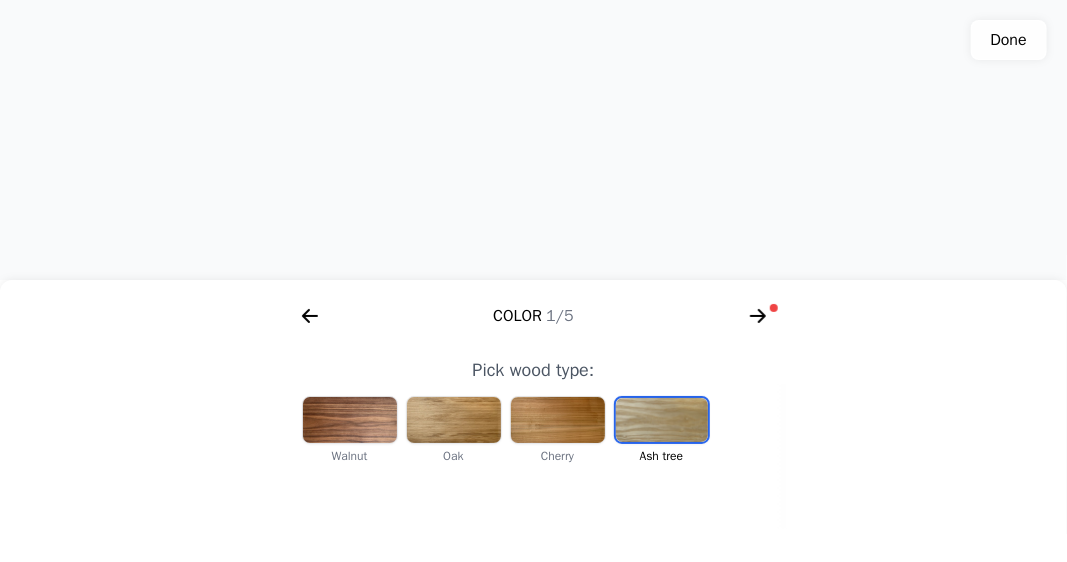 scroll, scrollTop: 0, scrollLeft: 412, axis: horizontal 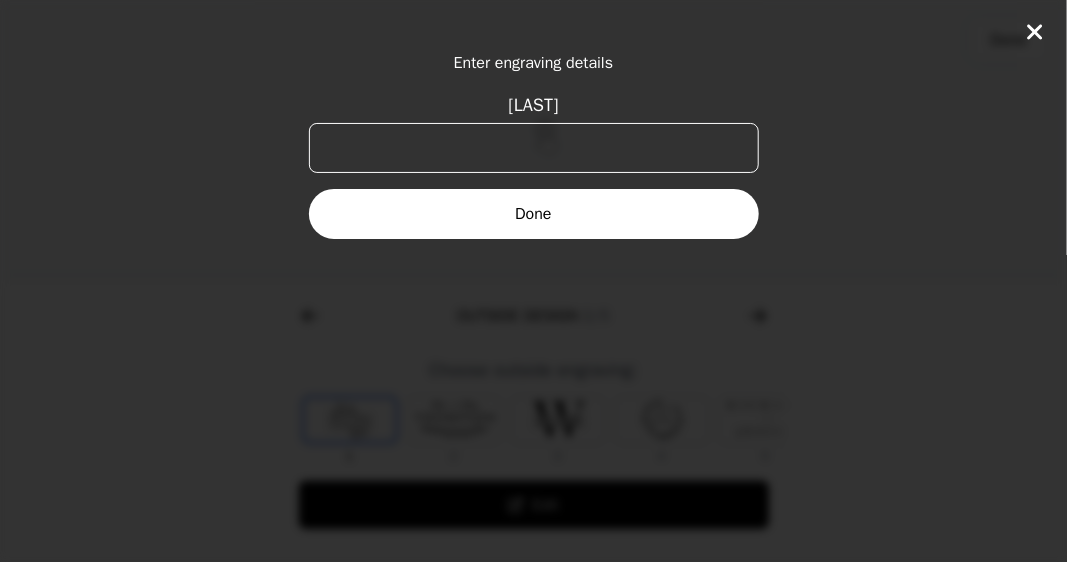 click on "[LAST]" at bounding box center (534, 148) 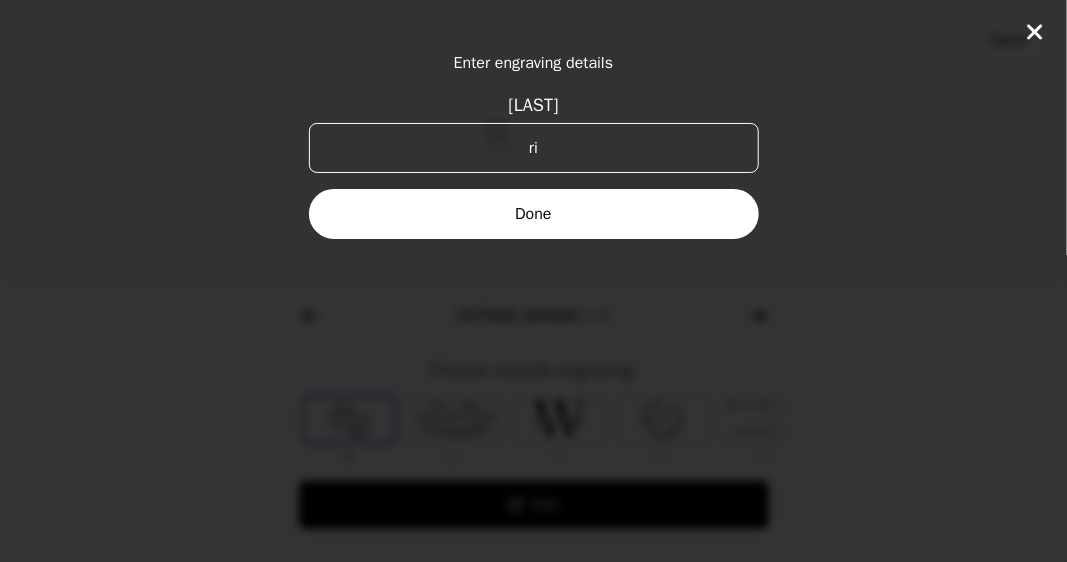 type on "r" 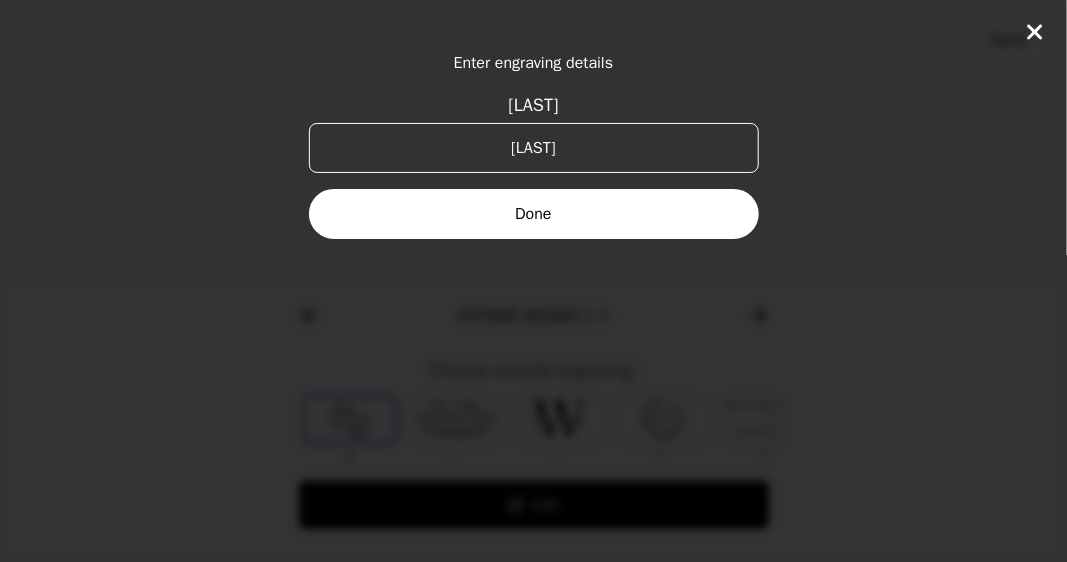 type on "[LAST]" 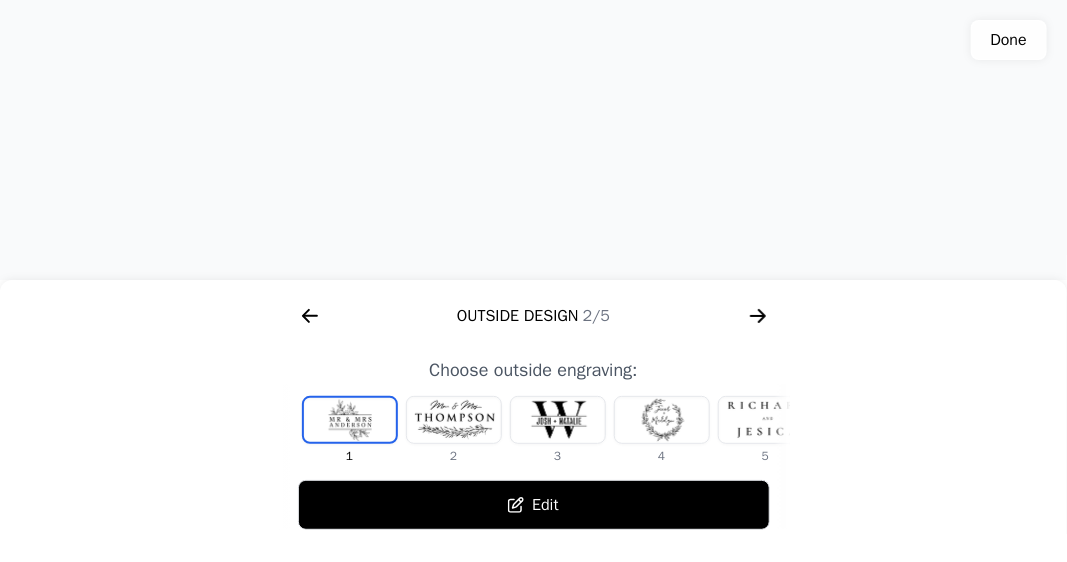 click at bounding box center (454, 420) 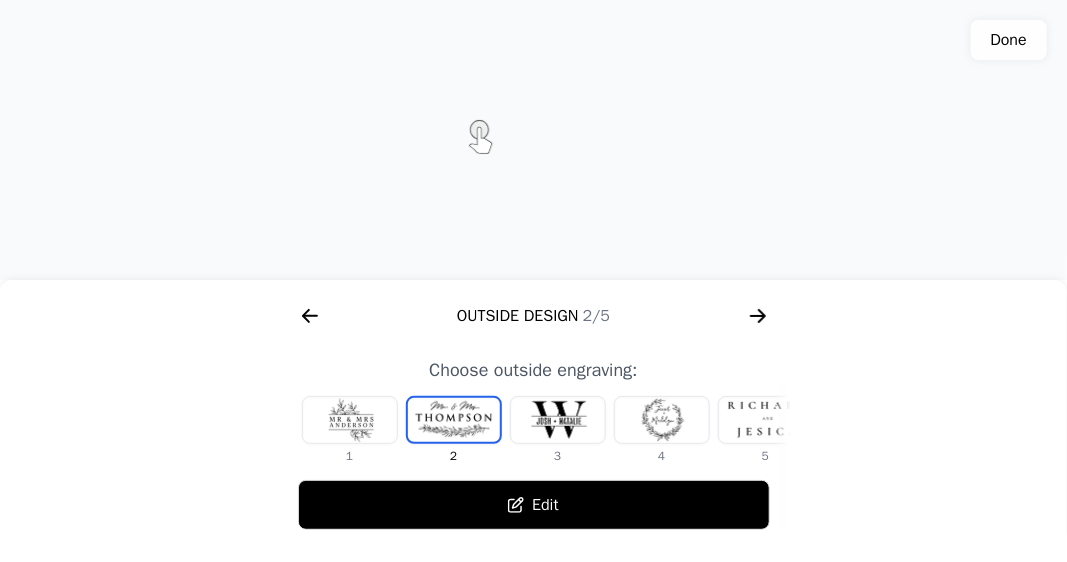 click at bounding box center (662, 420) 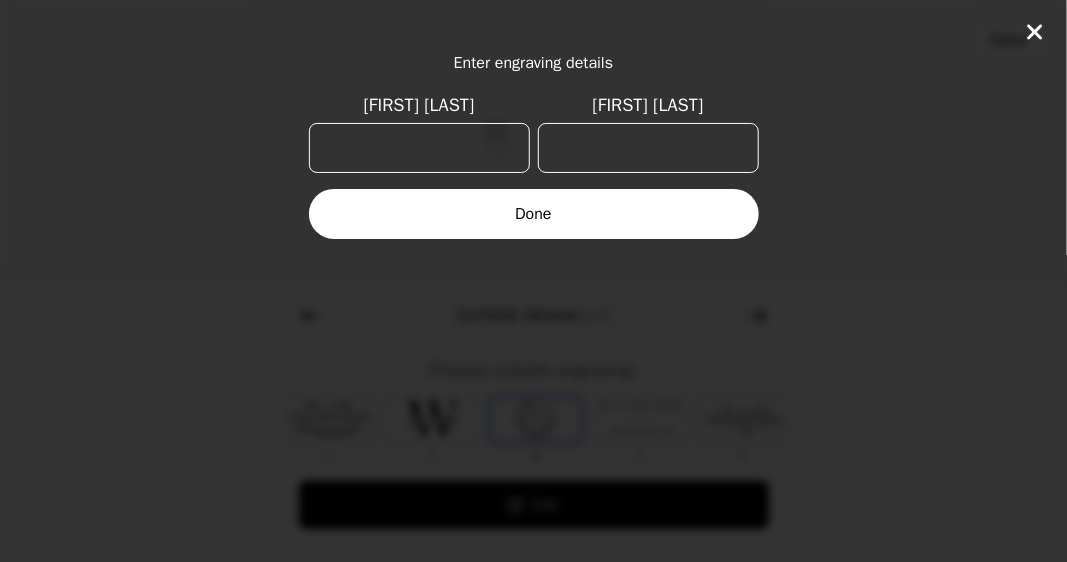 scroll, scrollTop: 0, scrollLeft: 128, axis: horizontal 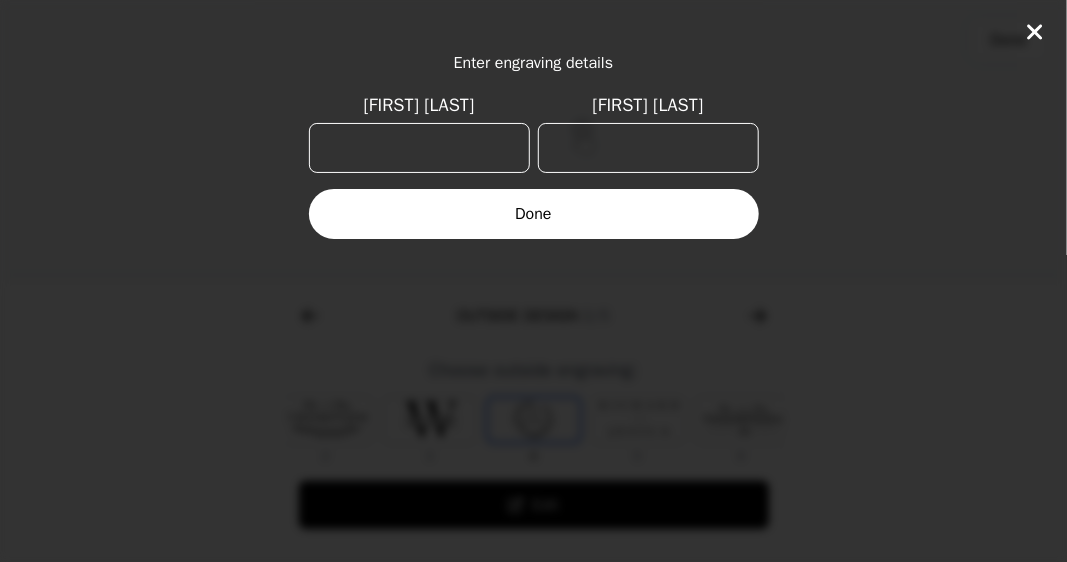 click on "[FIRST] [LAST]" at bounding box center [419, 148] 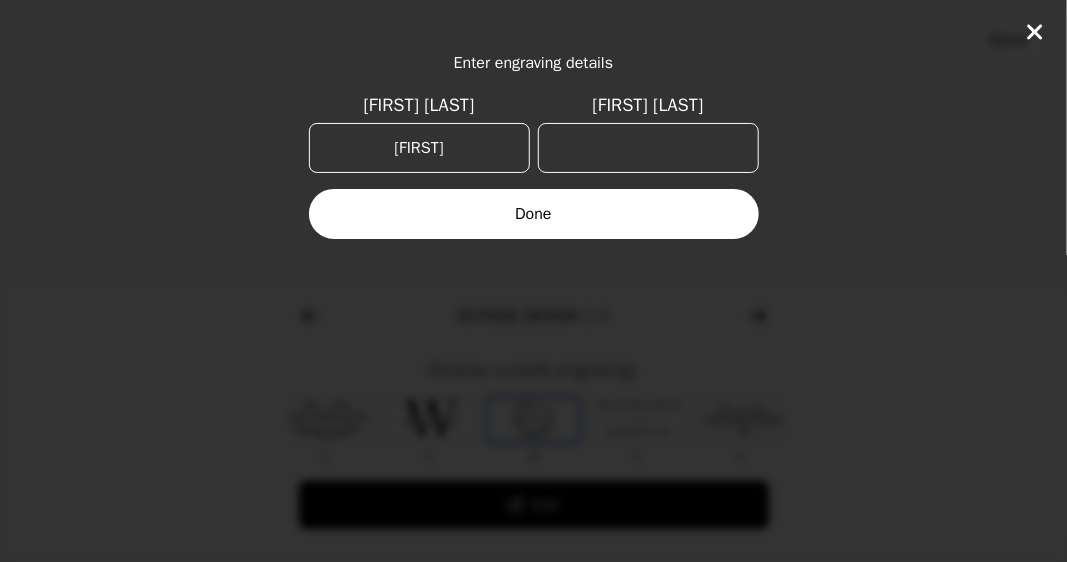 type on "j" 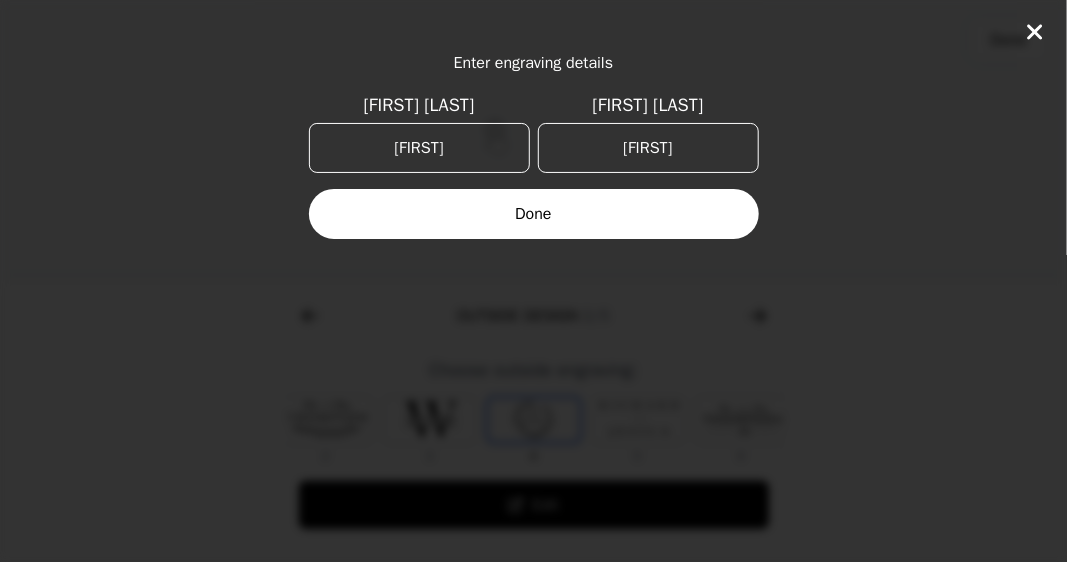 type on "[FIRST]" 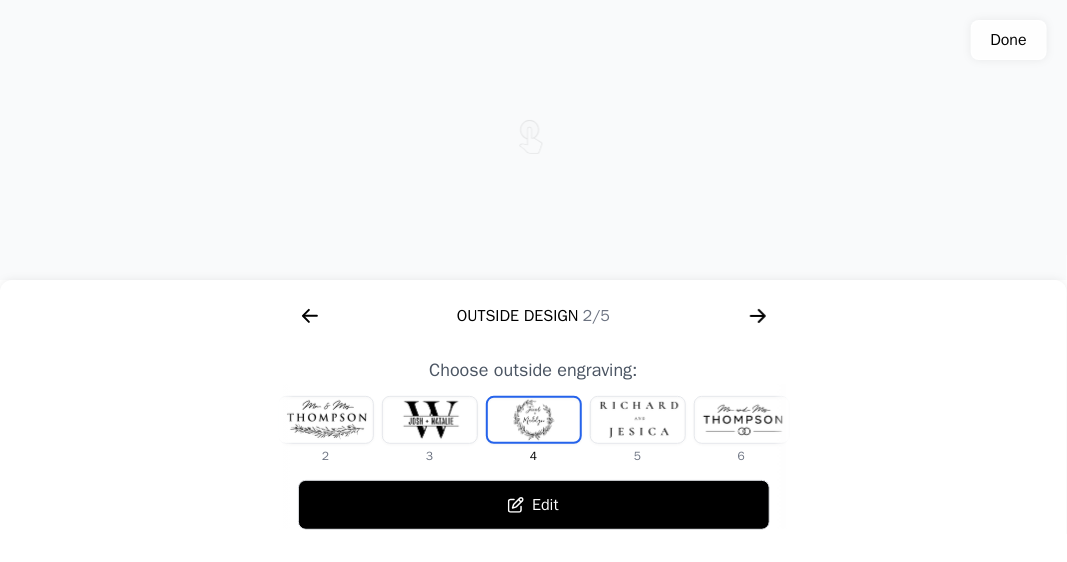 click 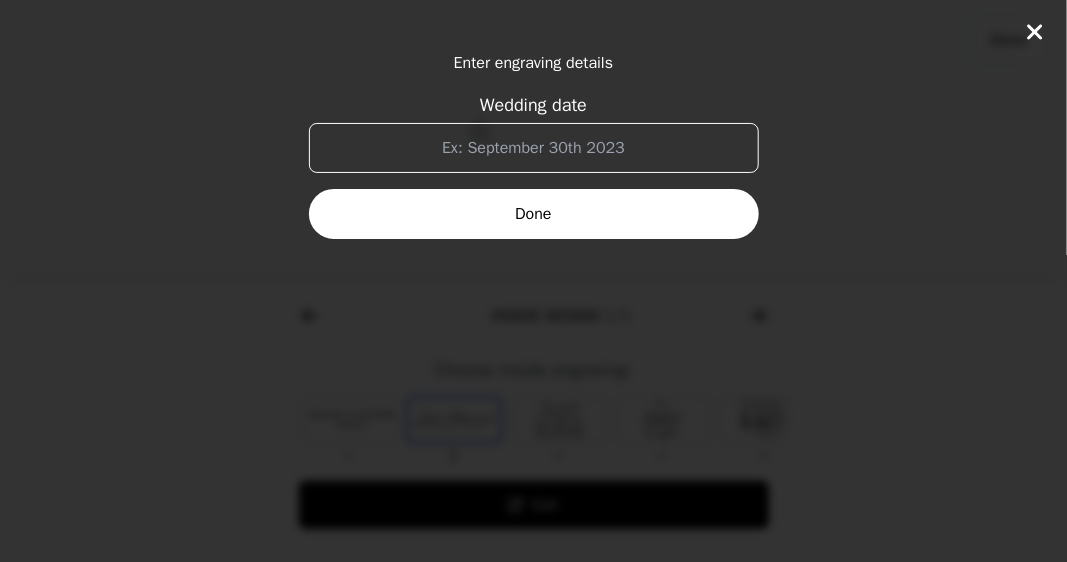 scroll, scrollTop: 0, scrollLeft: 1280, axis: horizontal 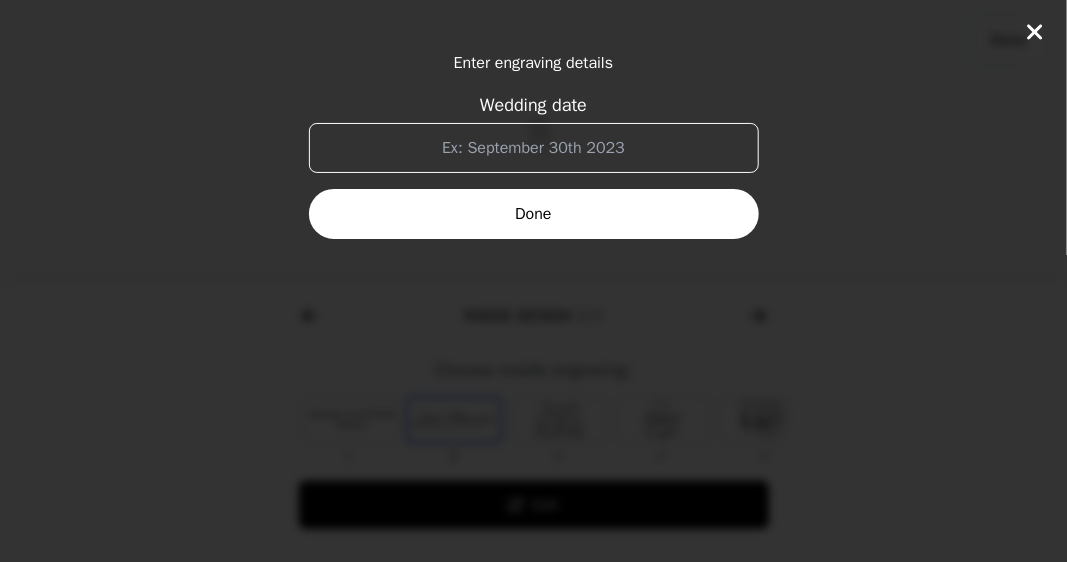 click on "Wedding date" at bounding box center [534, 148] 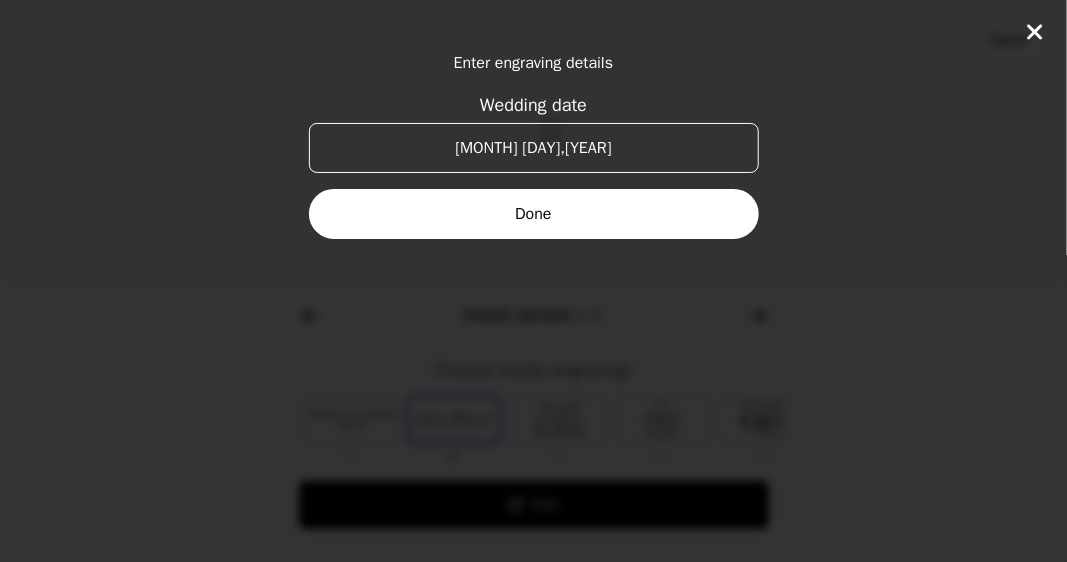 type on "[MONTH] [DAY],[YEAR]" 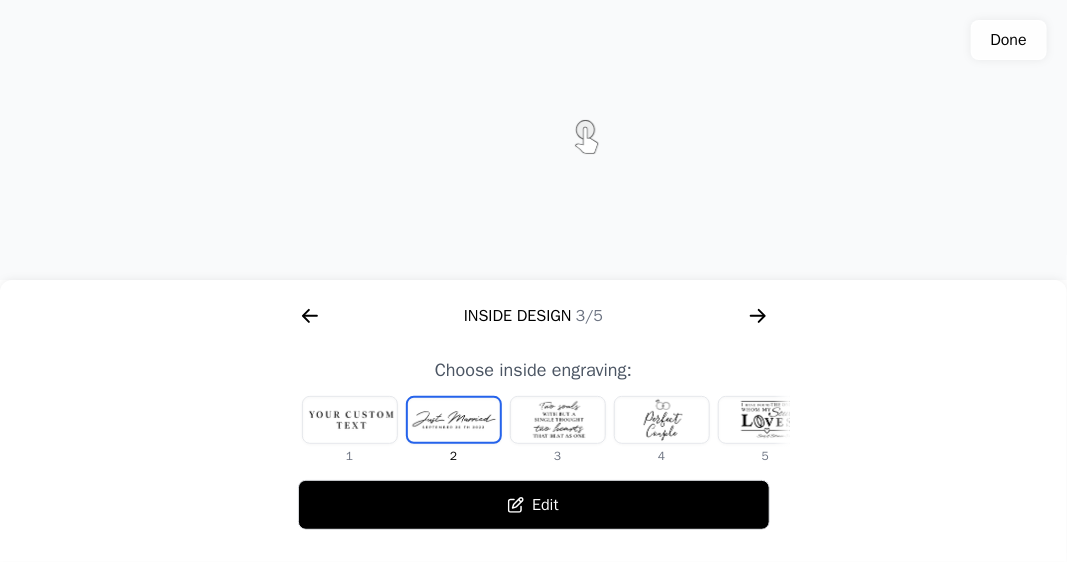 click at bounding box center [558, 420] 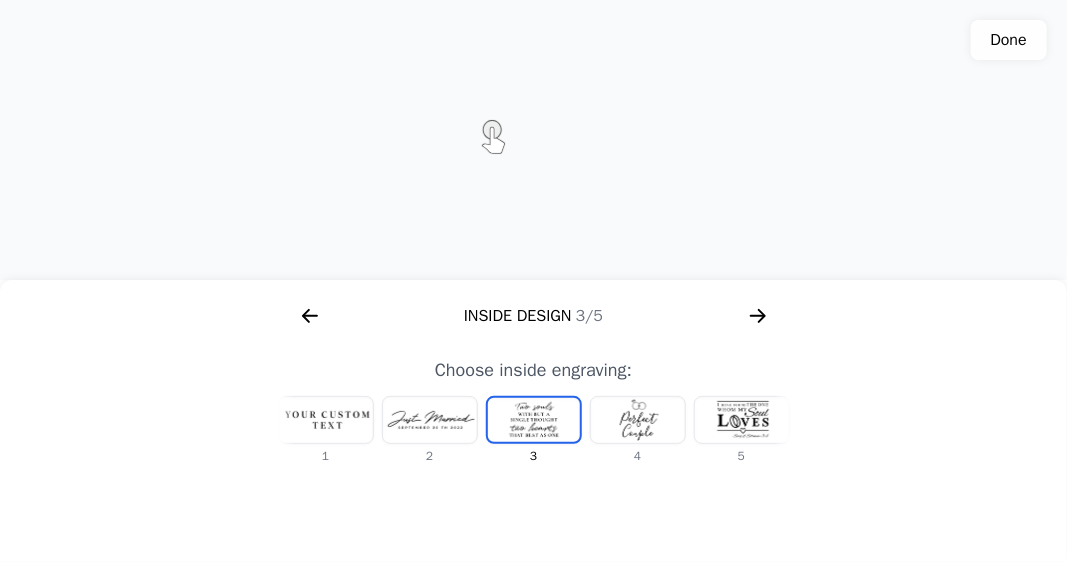 click 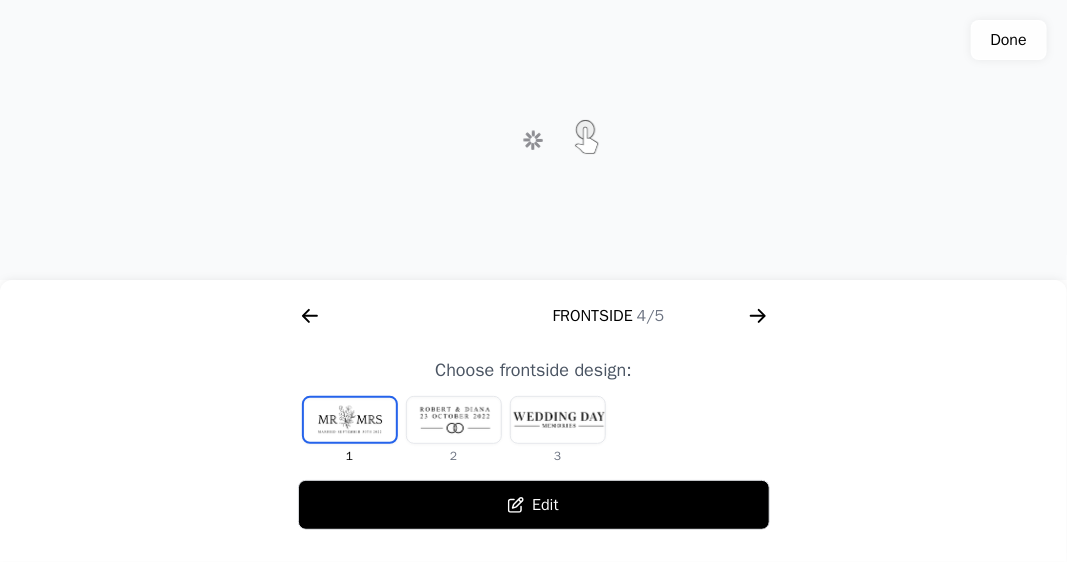 scroll, scrollTop: 0, scrollLeft: 1792, axis: horizontal 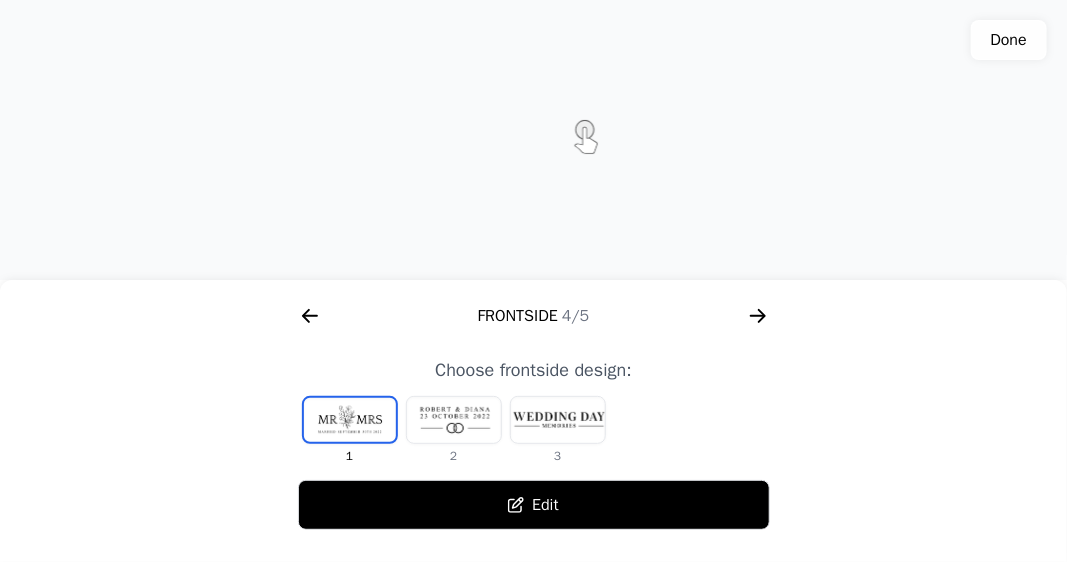 click at bounding box center [454, 420] 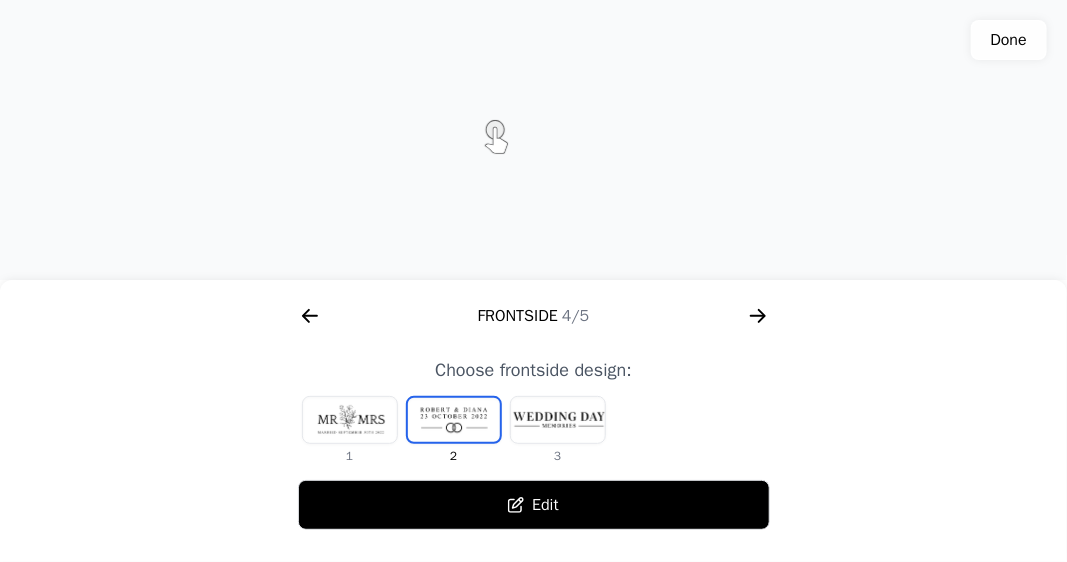 click 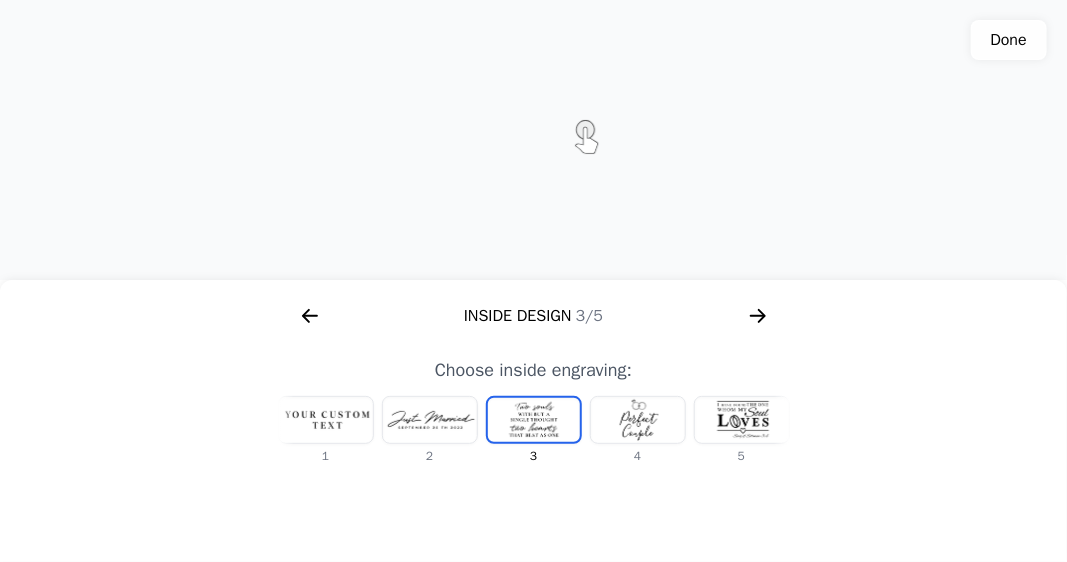 click 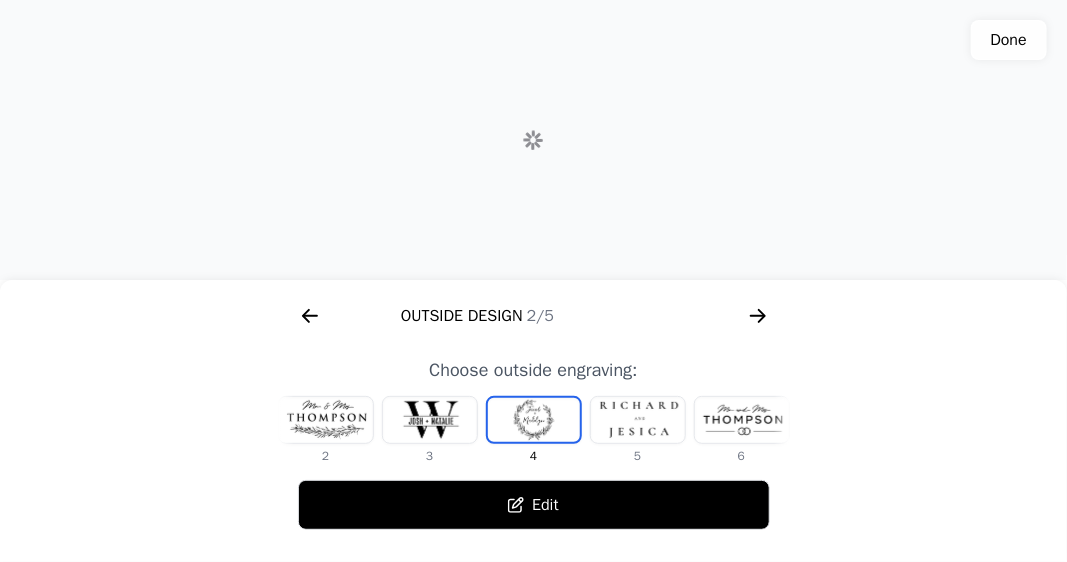 scroll, scrollTop: 0, scrollLeft: 768, axis: horizontal 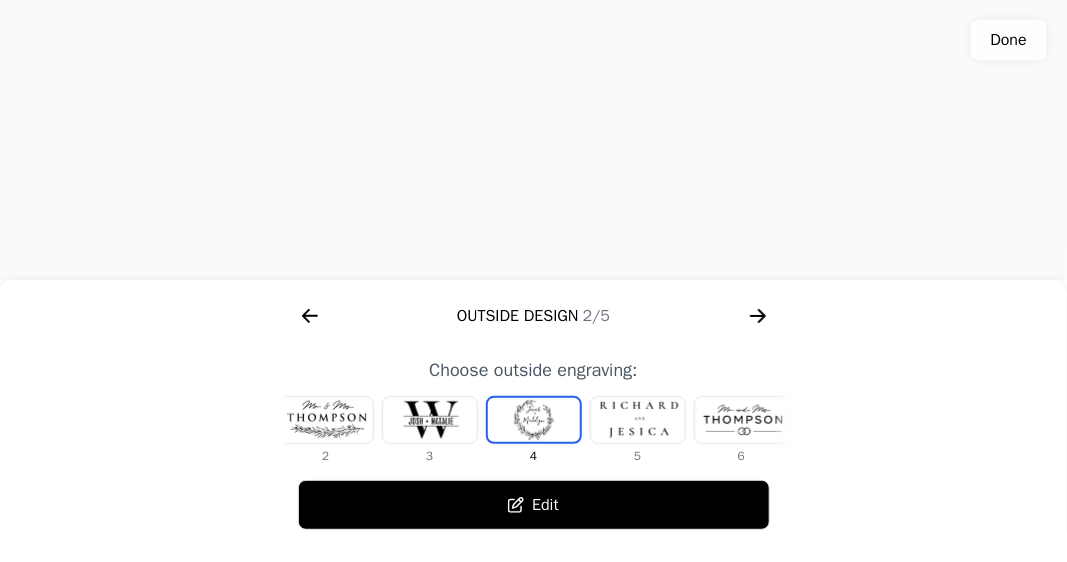 click at bounding box center [326, 420] 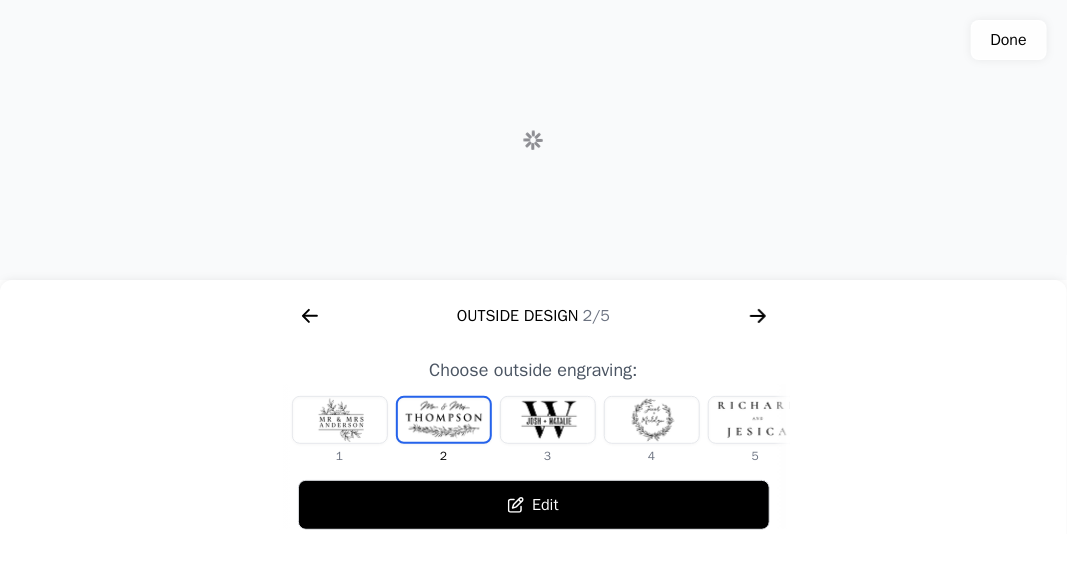 scroll, scrollTop: 0, scrollLeft: 0, axis: both 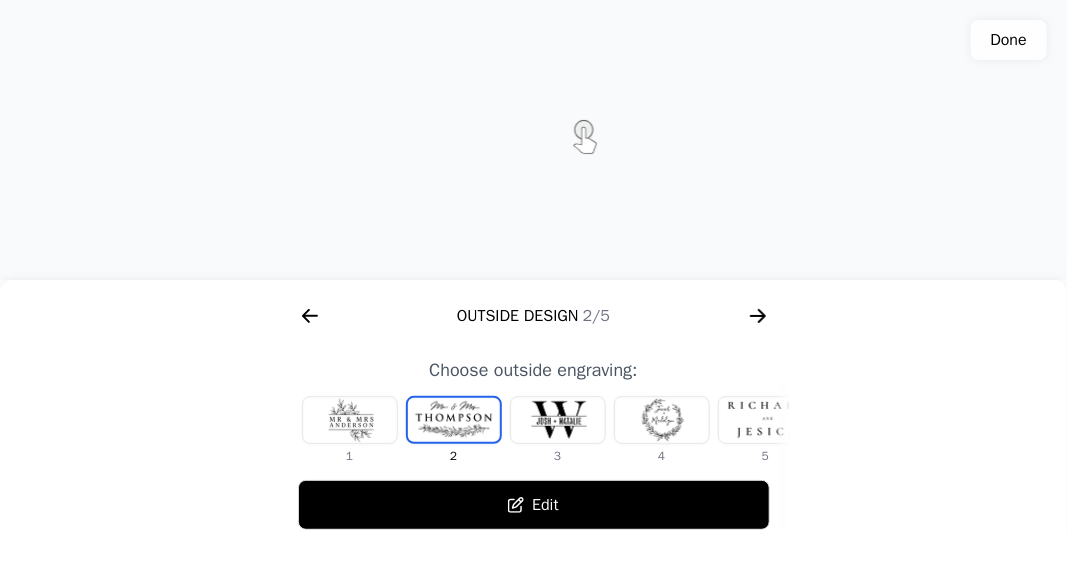click on "Done" 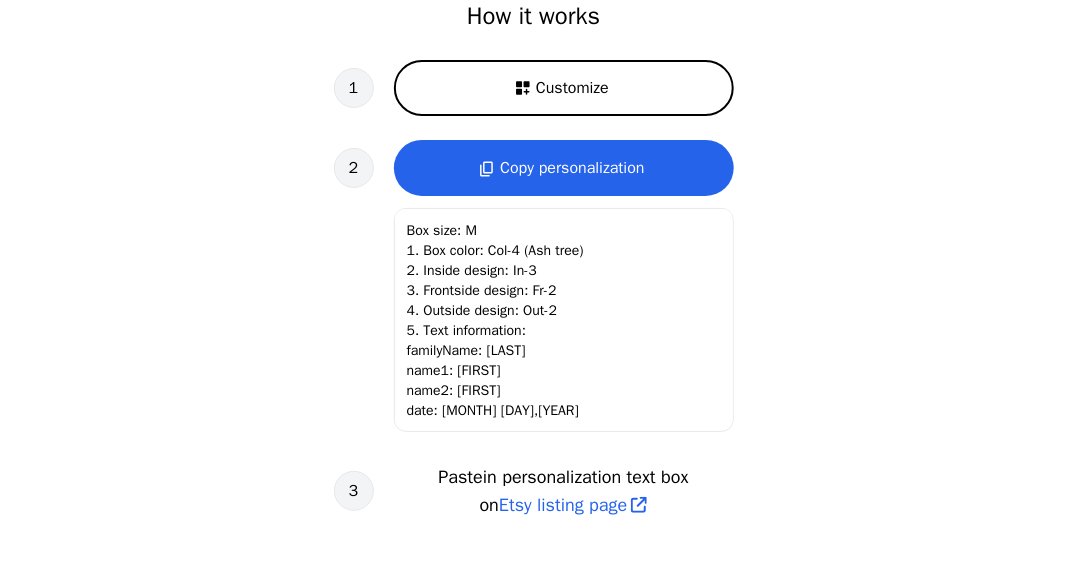 scroll, scrollTop: 0, scrollLeft: 0, axis: both 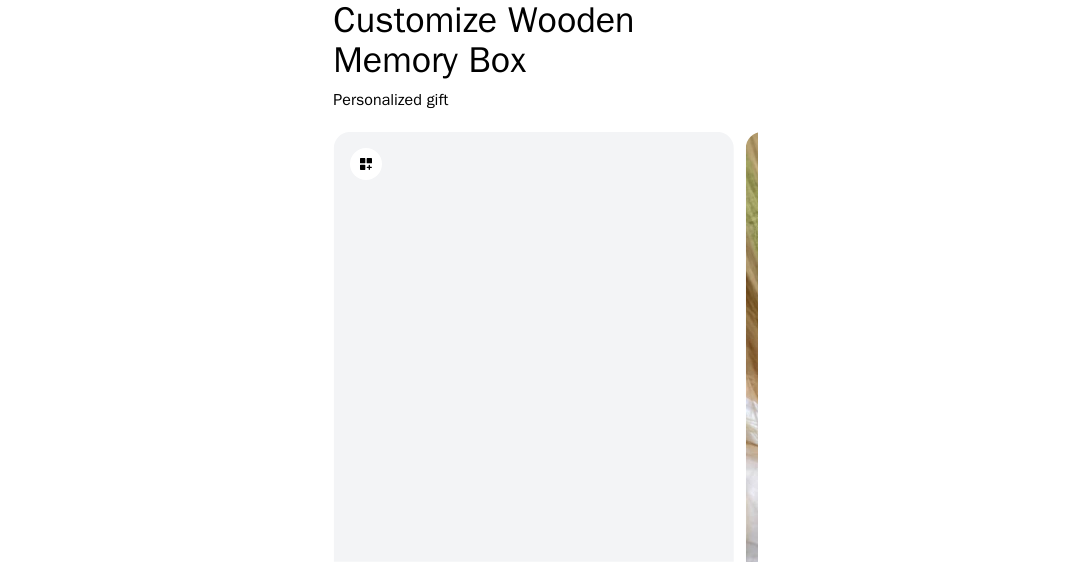 click at bounding box center (534, 372) 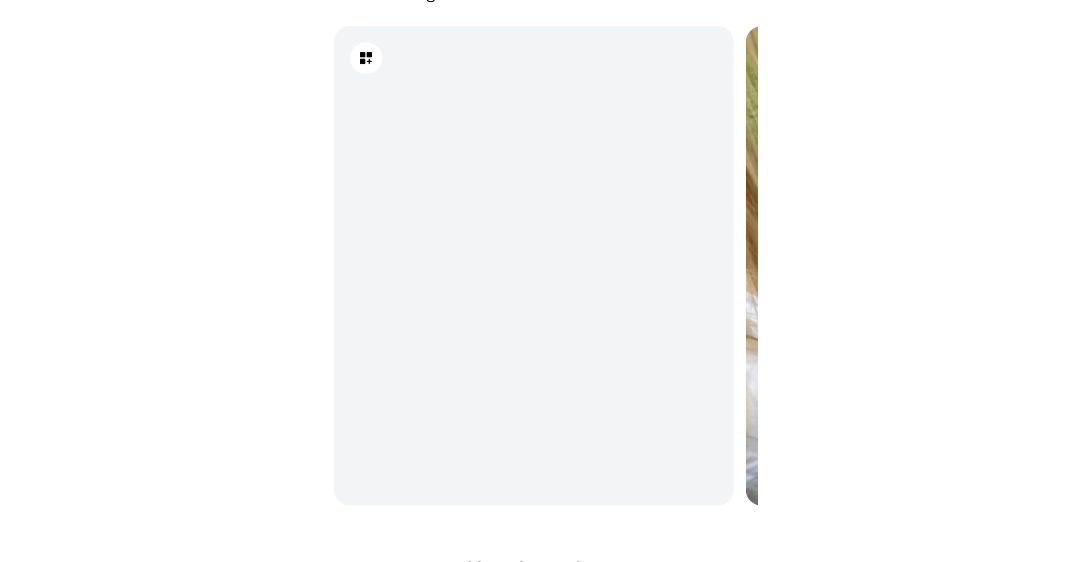 scroll, scrollTop: 0, scrollLeft: 0, axis: both 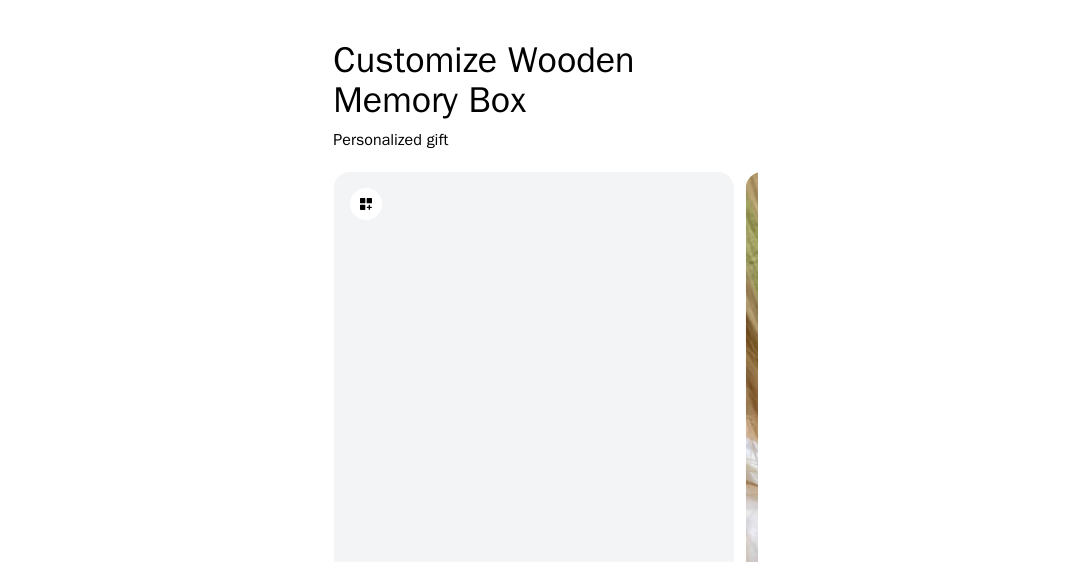 click at bounding box center (534, 412) 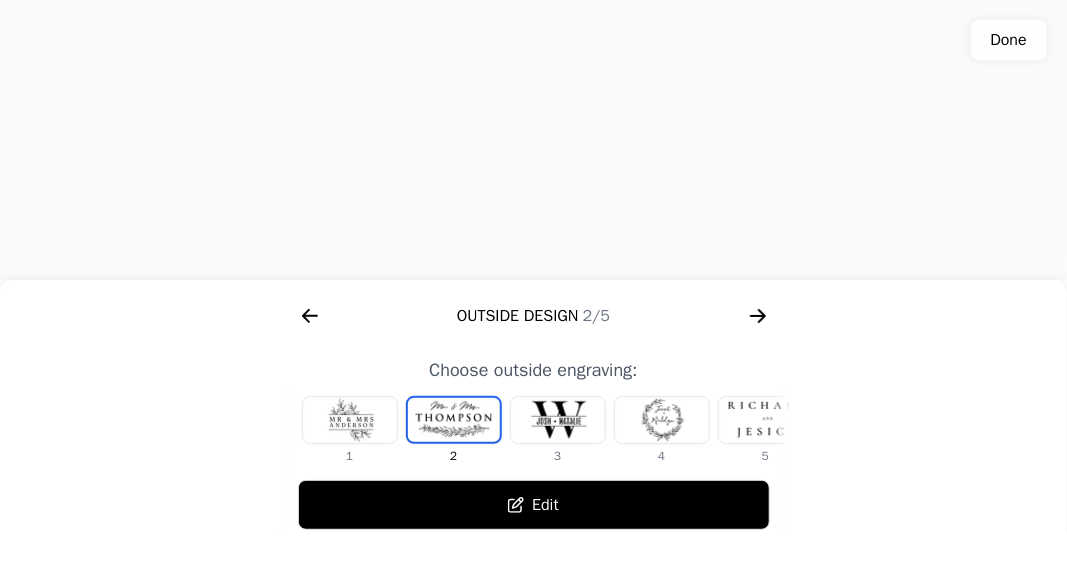 click 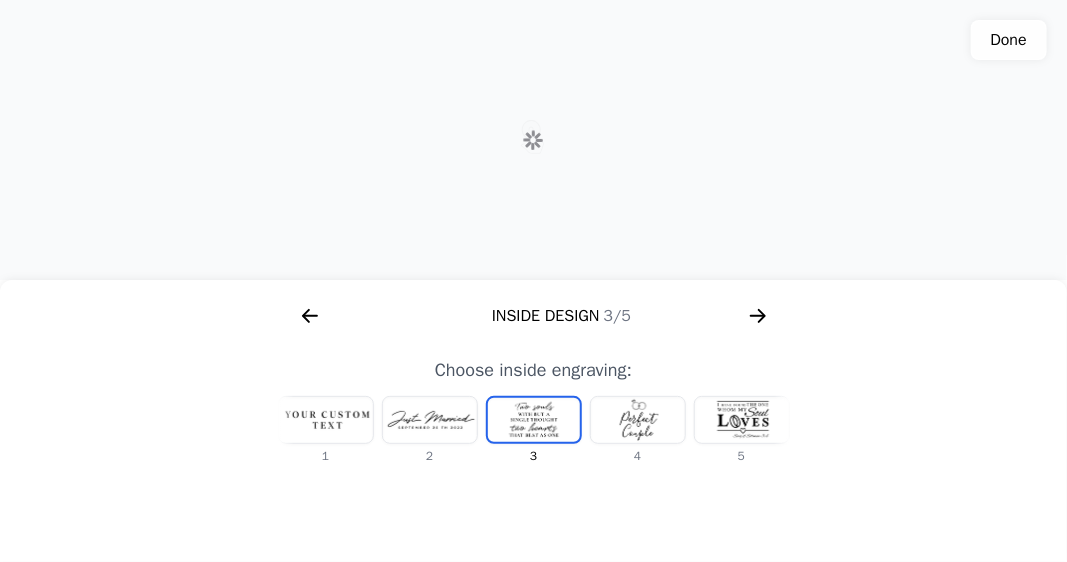 scroll, scrollTop: 0, scrollLeft: 1280, axis: horizontal 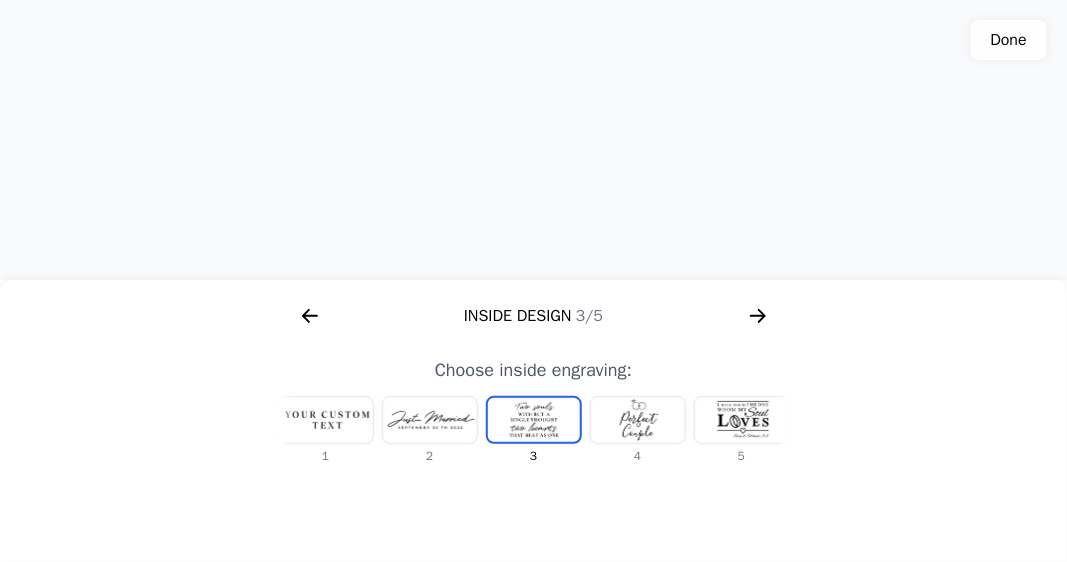 click at bounding box center [742, 420] 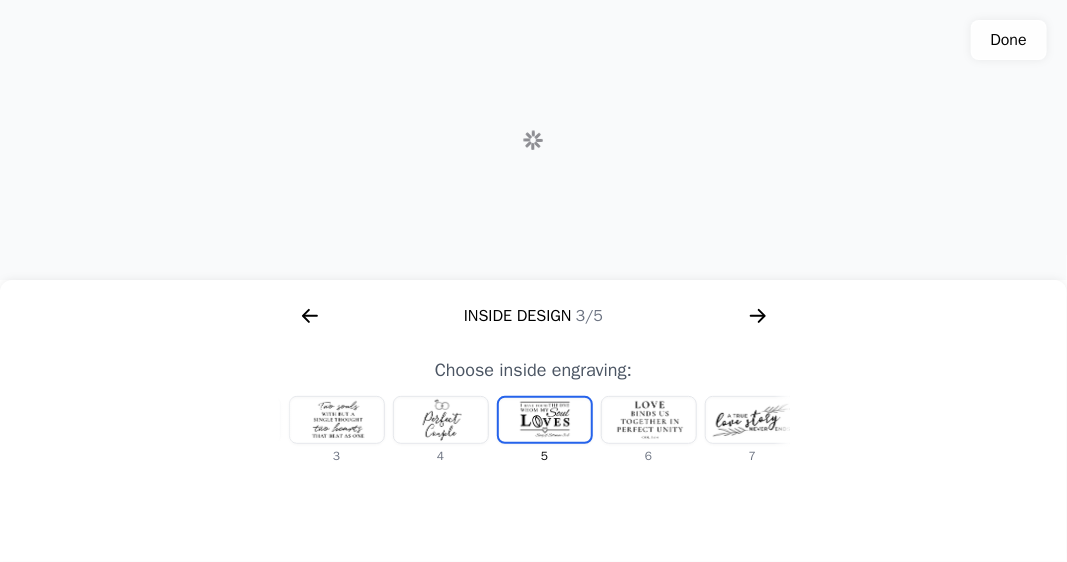 scroll, scrollTop: 0, scrollLeft: 232, axis: horizontal 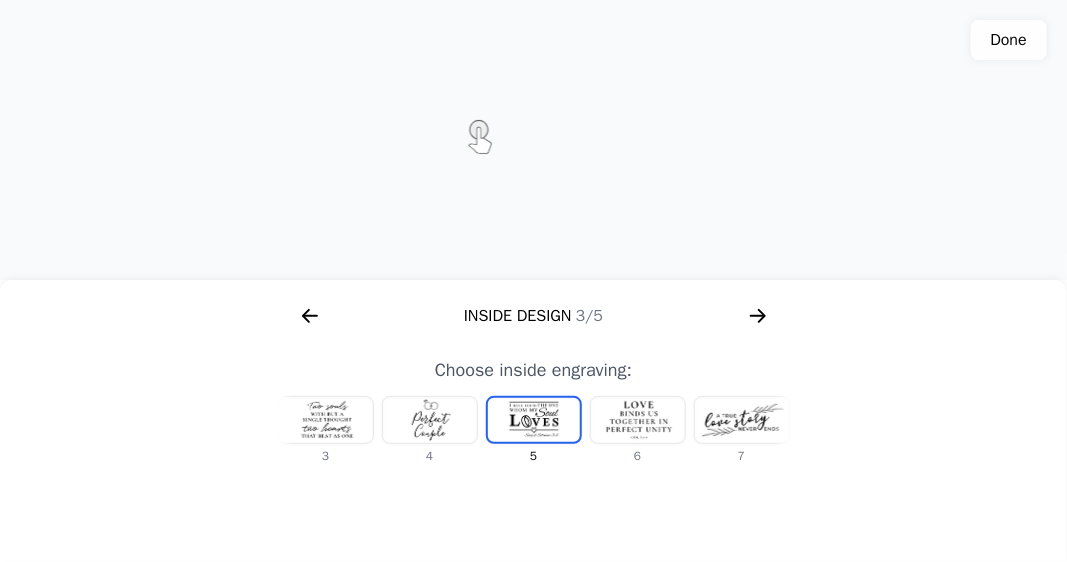 click 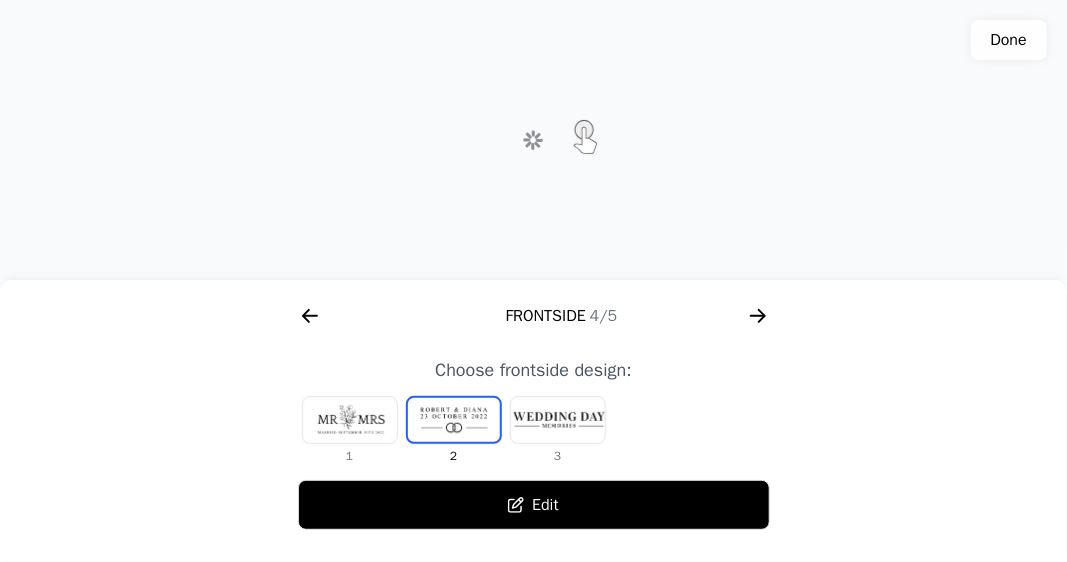 scroll, scrollTop: 0, scrollLeft: 1792, axis: horizontal 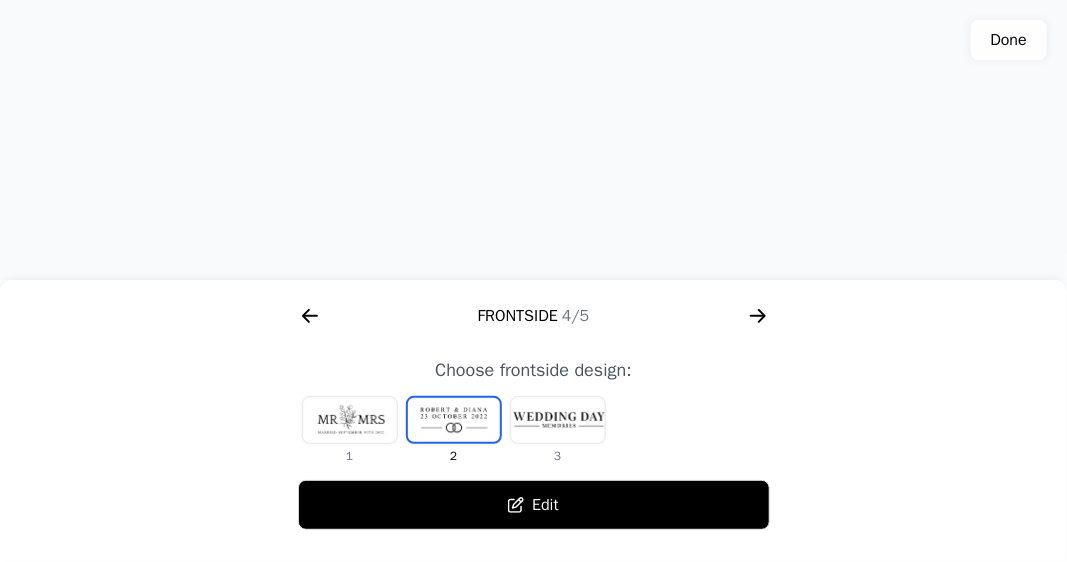 click 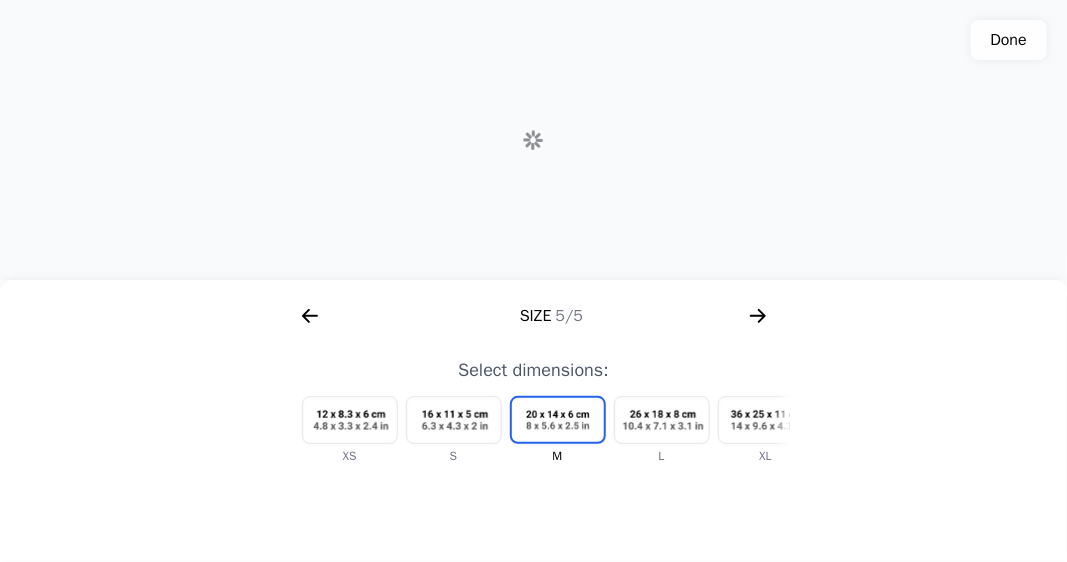 scroll, scrollTop: 0, scrollLeft: 2304, axis: horizontal 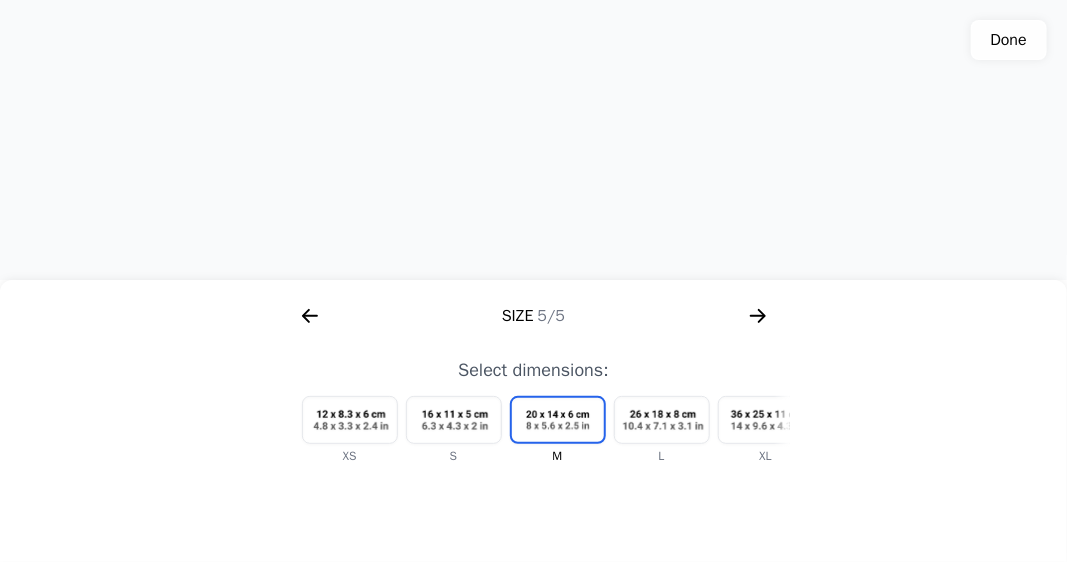 click 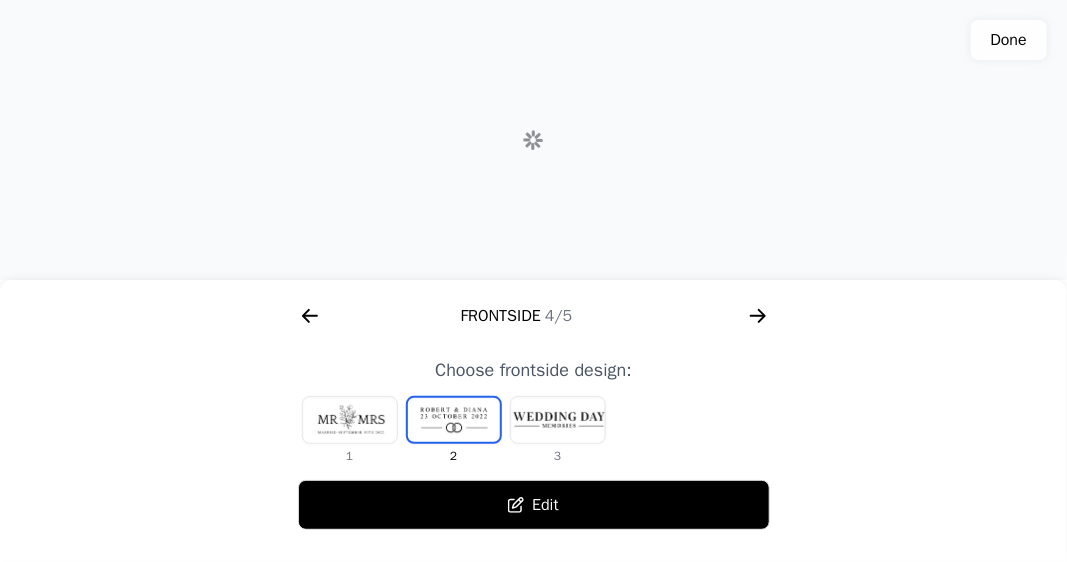 click 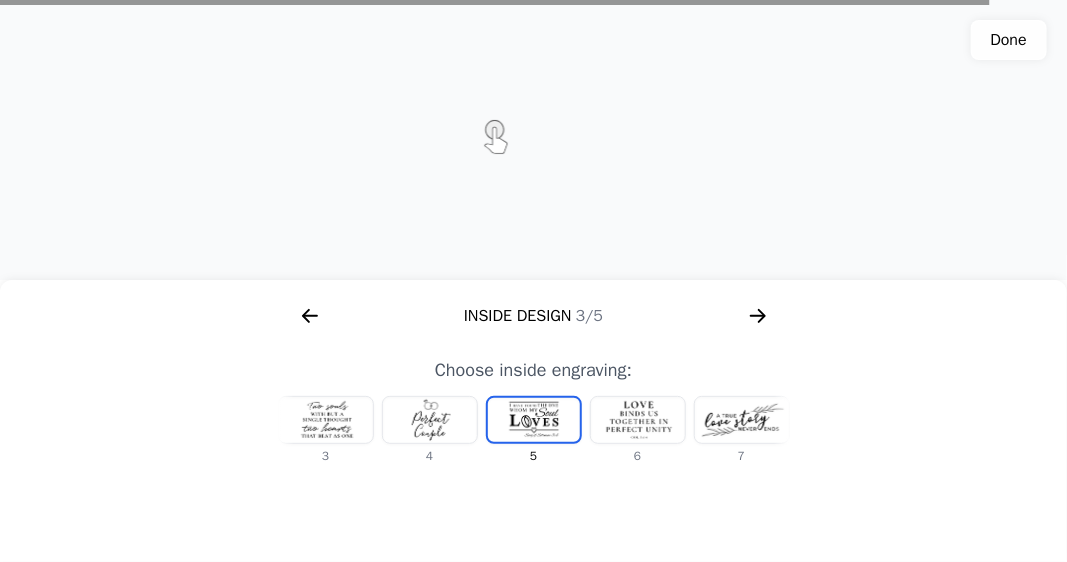 click 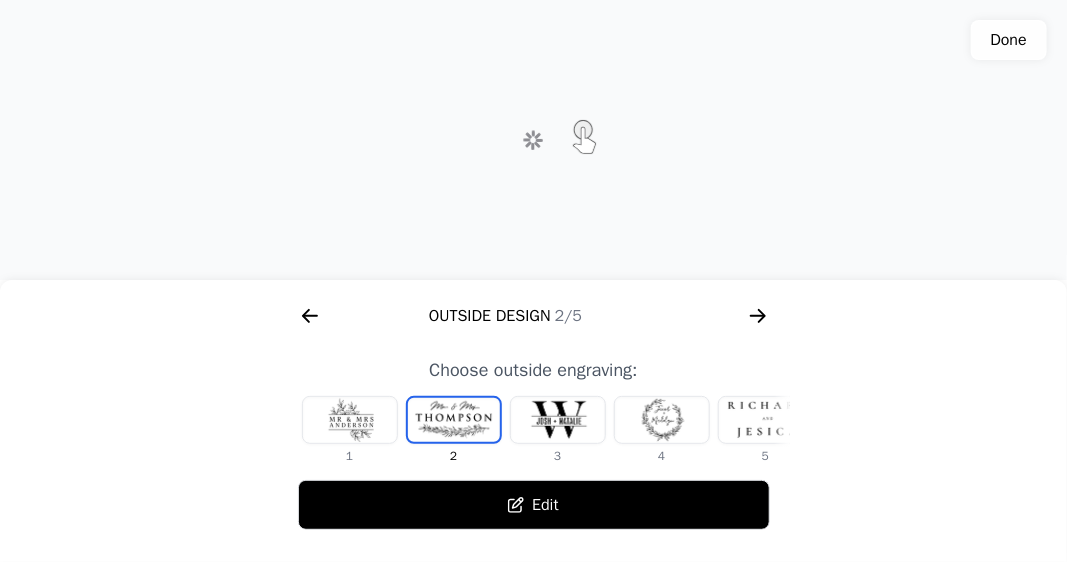 scroll, scrollTop: 0, scrollLeft: 768, axis: horizontal 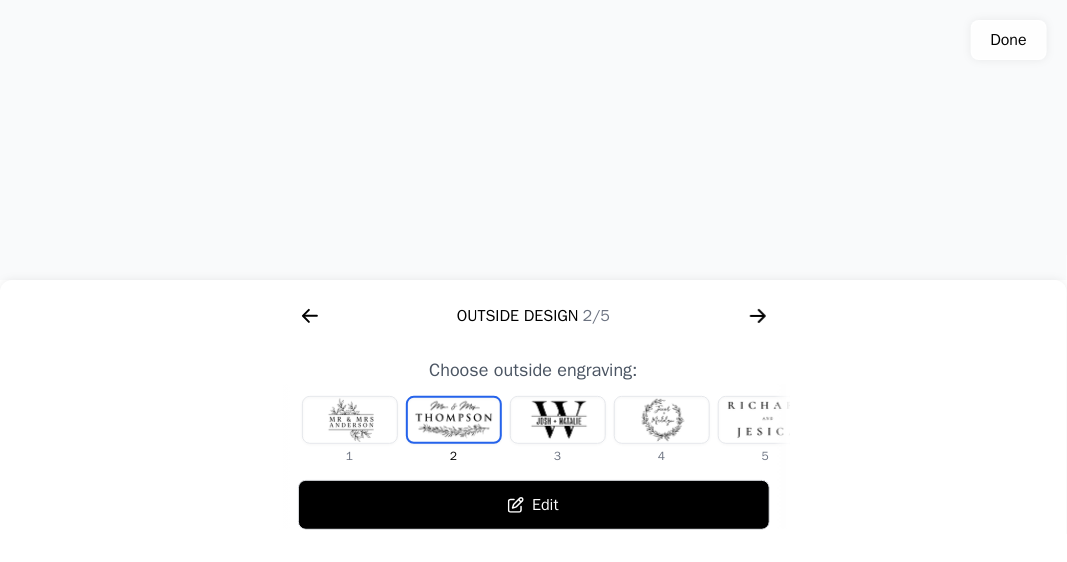 click at bounding box center [350, 420] 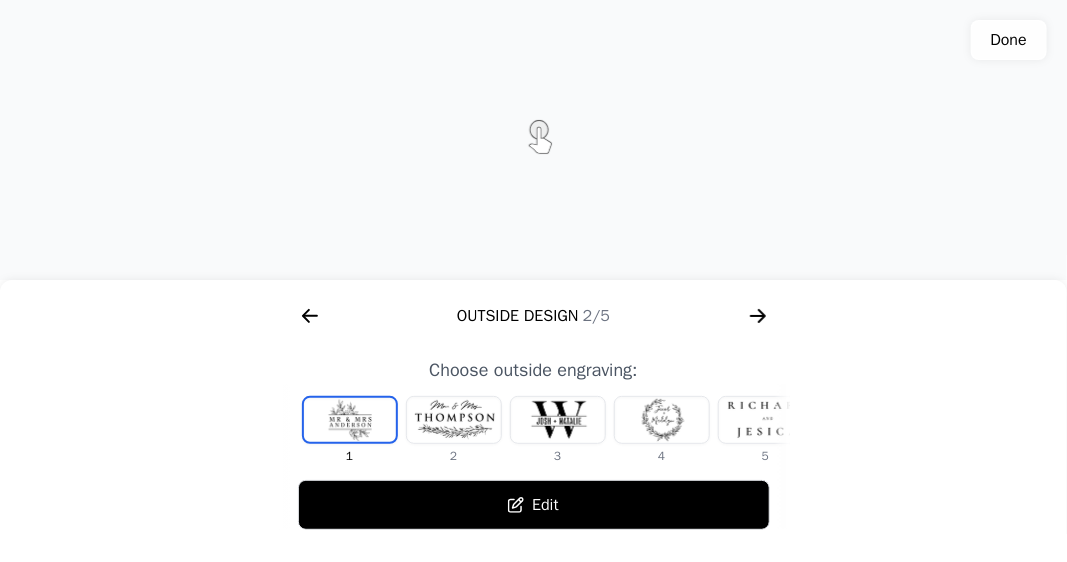 click at bounding box center (454, 420) 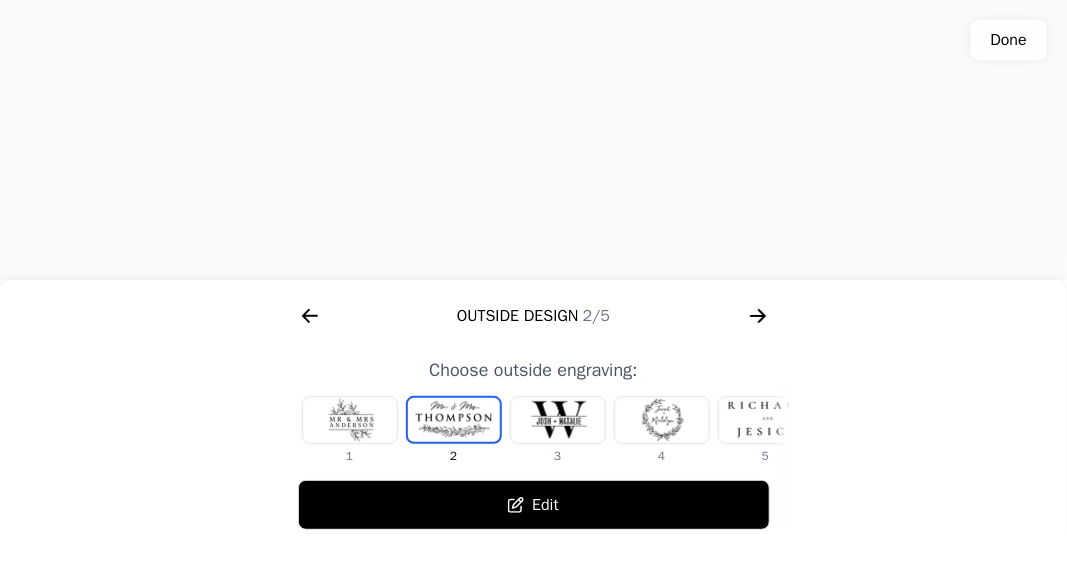 click at bounding box center [558, 420] 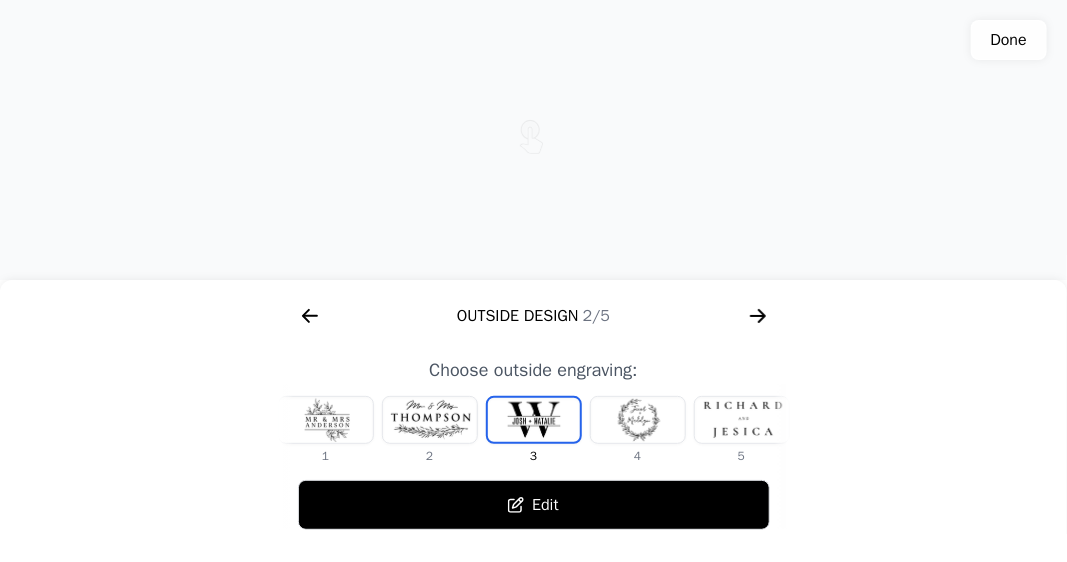 click at bounding box center [638, 420] 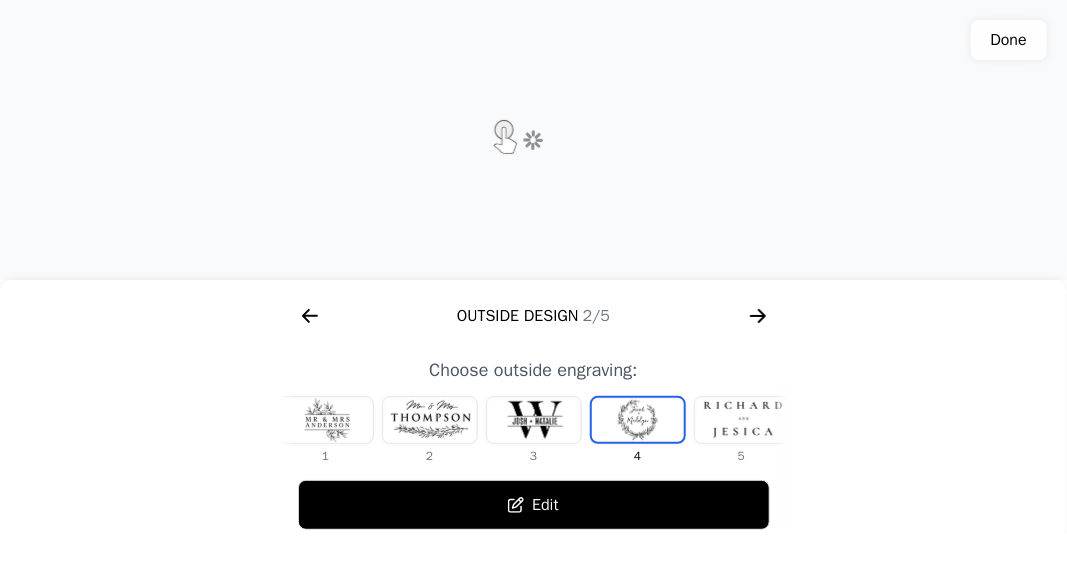 scroll, scrollTop: 0, scrollLeft: 128, axis: horizontal 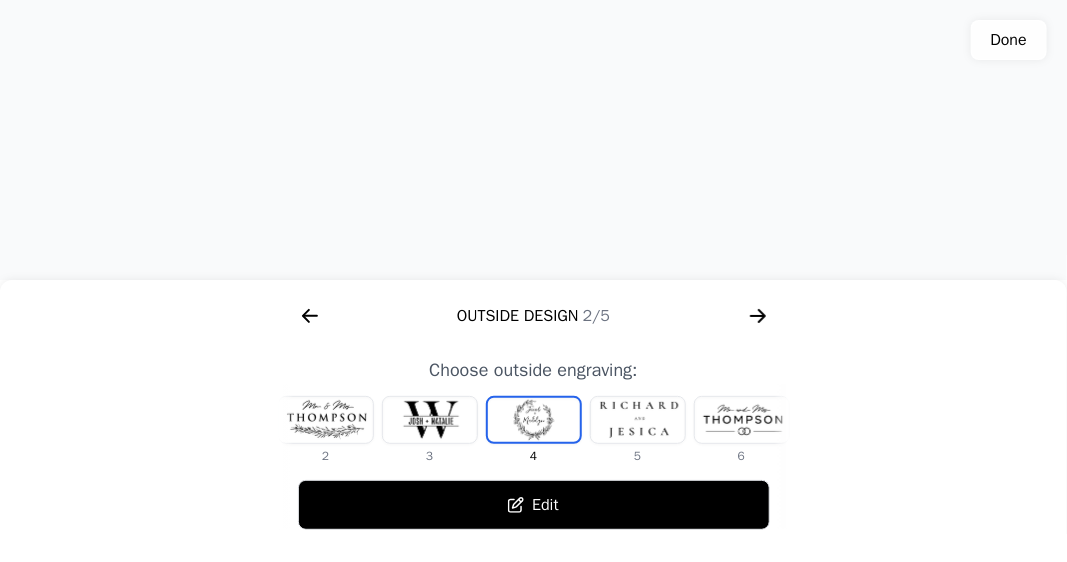 click at bounding box center [638, 420] 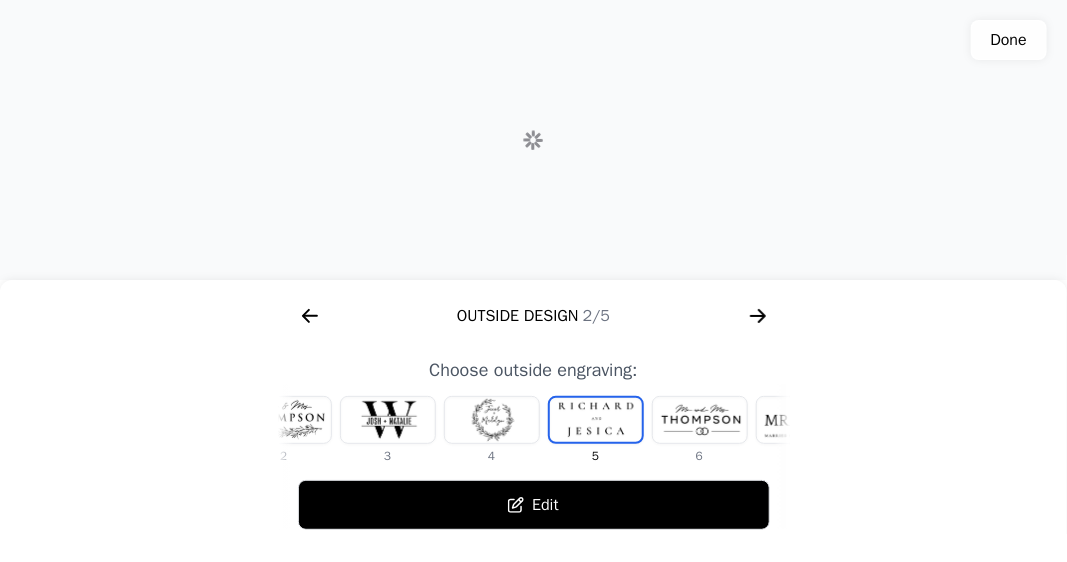 scroll, scrollTop: 0, scrollLeft: 232, axis: horizontal 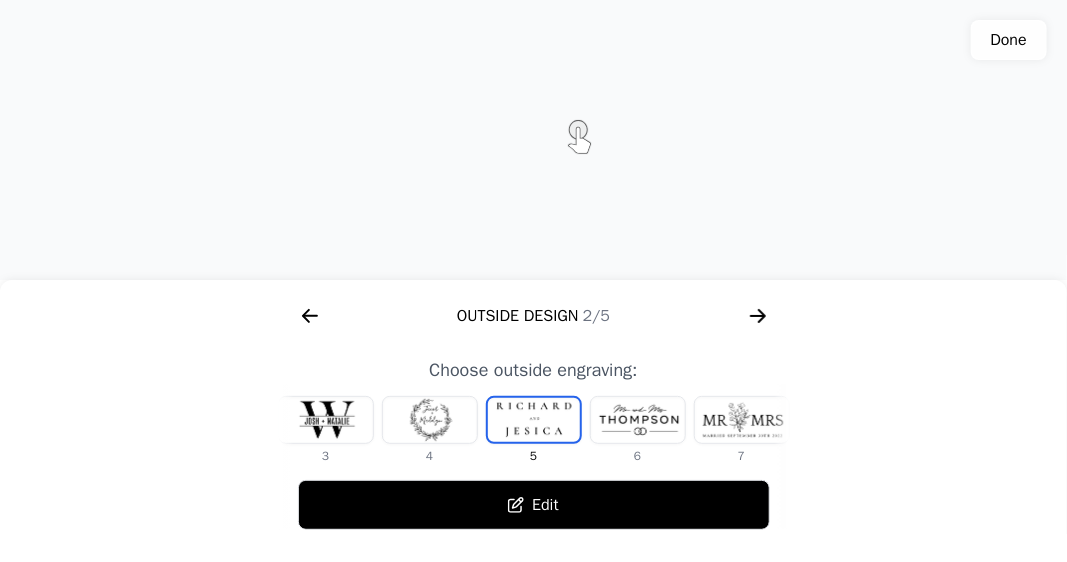 click at bounding box center [638, 420] 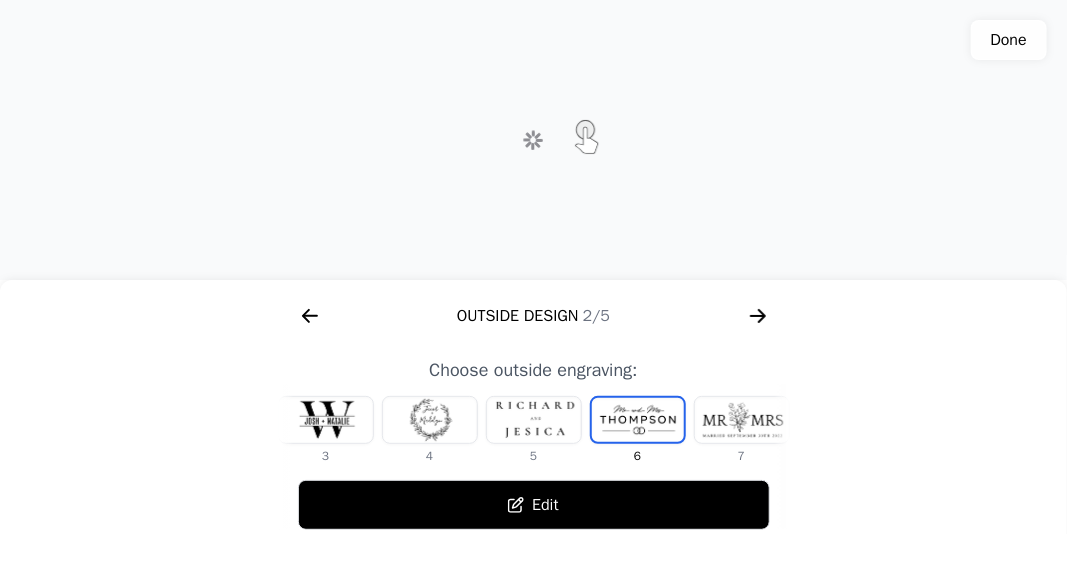 scroll, scrollTop: 0, scrollLeft: 336, axis: horizontal 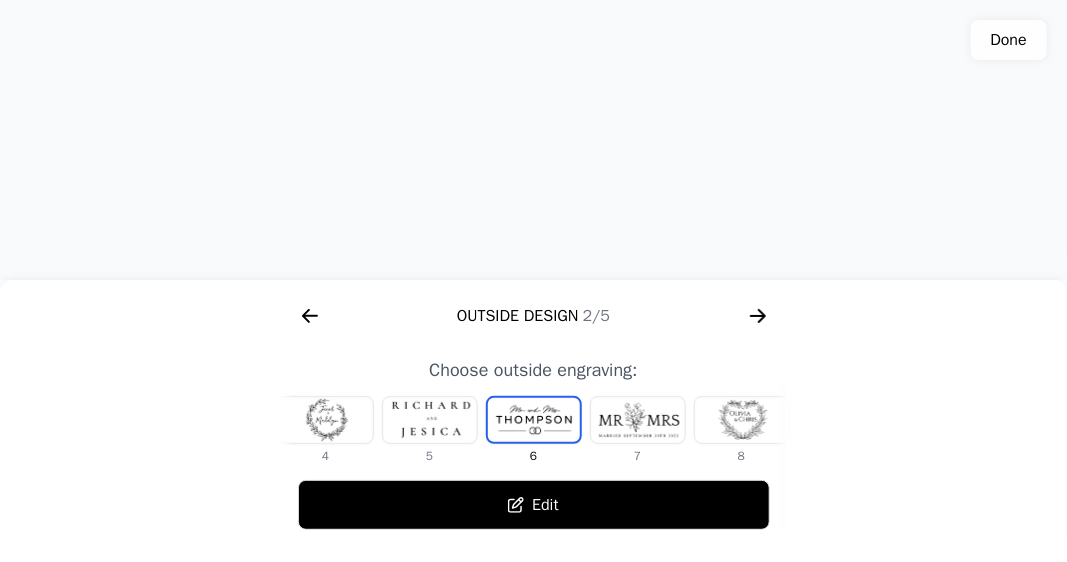 click at bounding box center [638, 420] 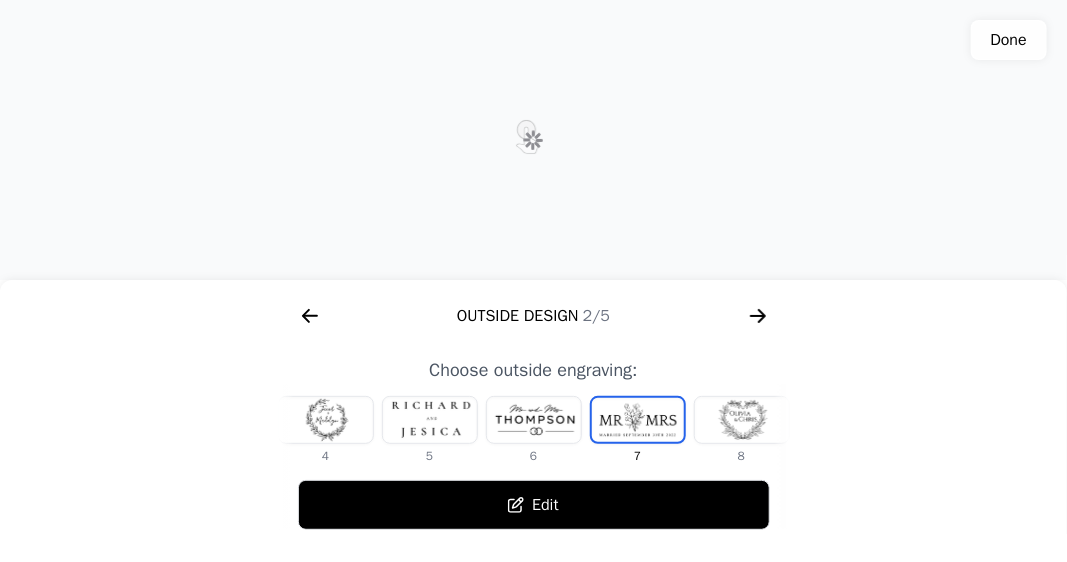 scroll, scrollTop: 0, scrollLeft: 372, axis: horizontal 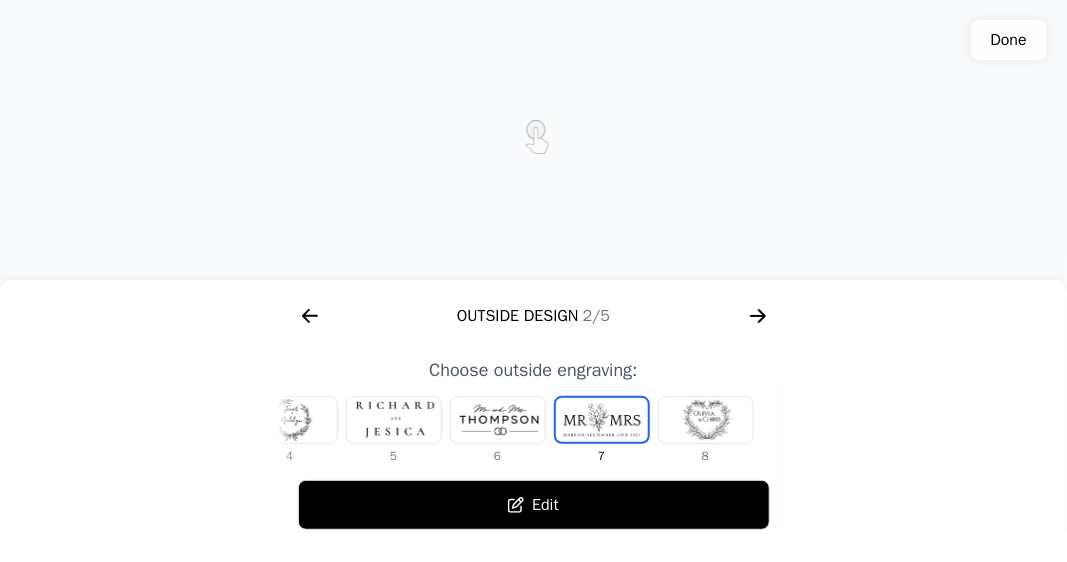 click at bounding box center (706, 420) 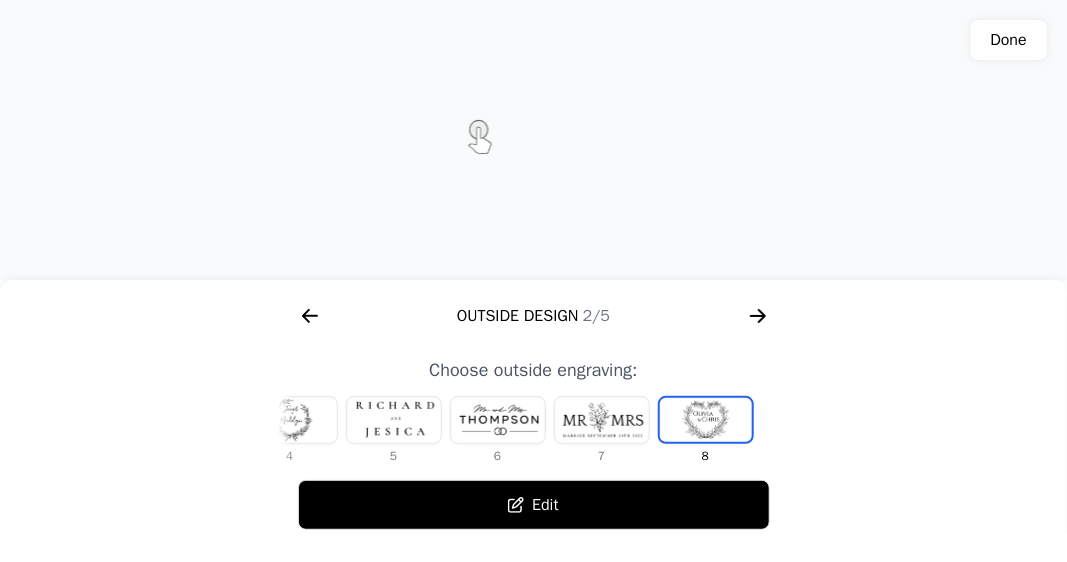 click at bounding box center (290, 420) 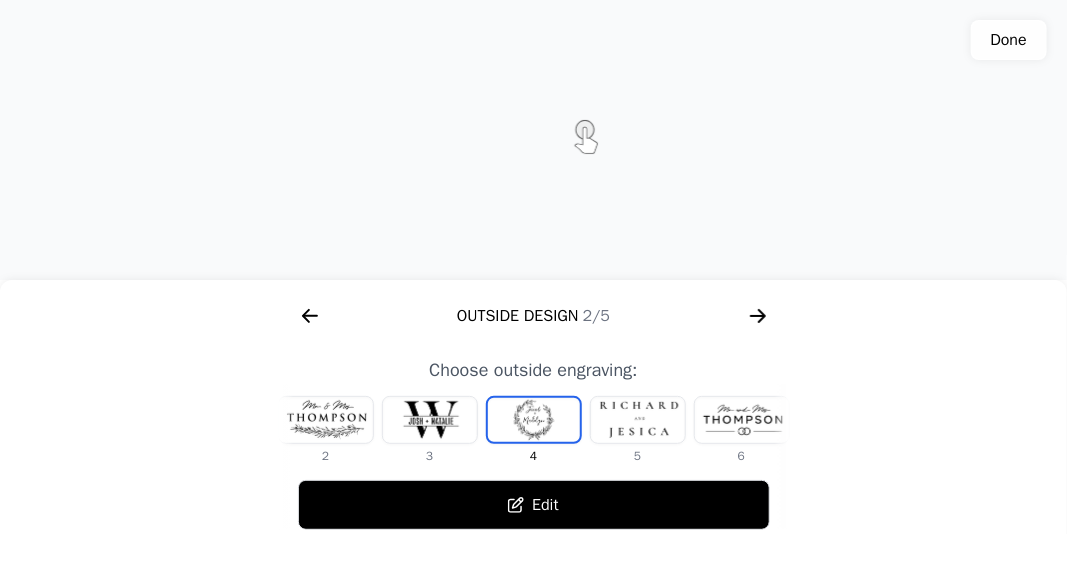 click at bounding box center [326, 420] 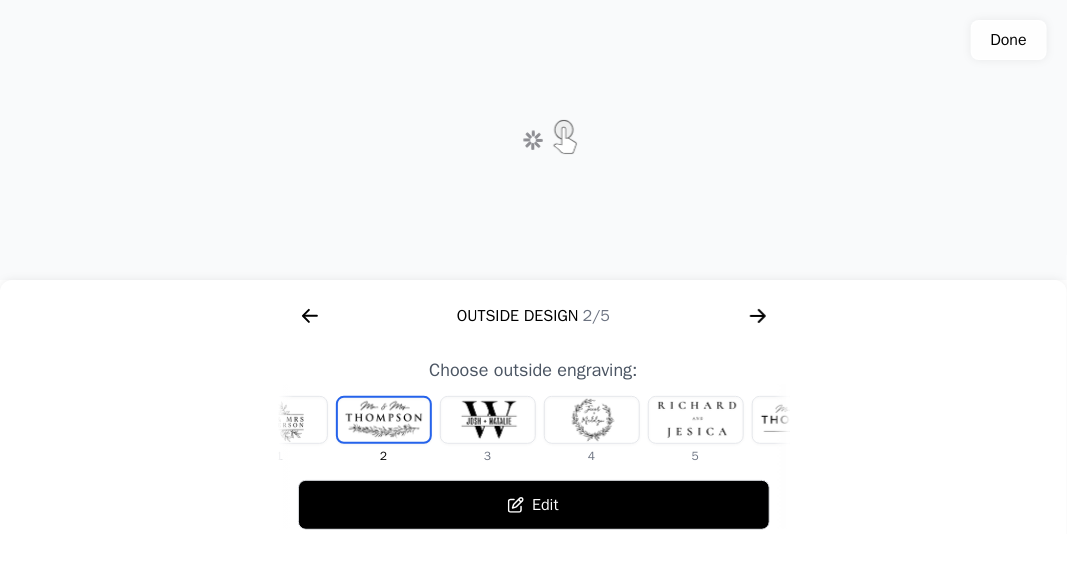 scroll, scrollTop: 0, scrollLeft: 0, axis: both 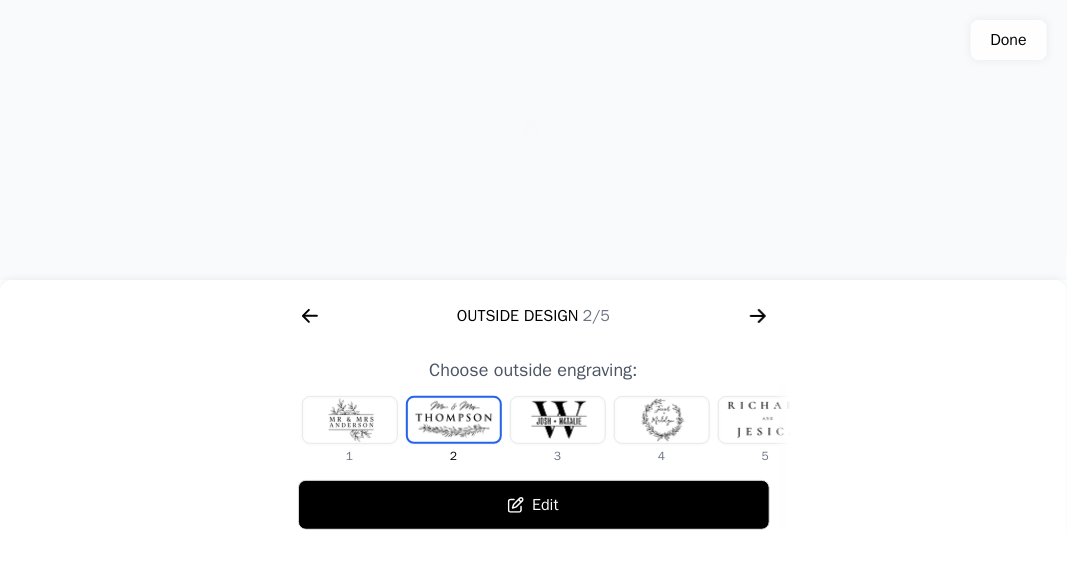 click 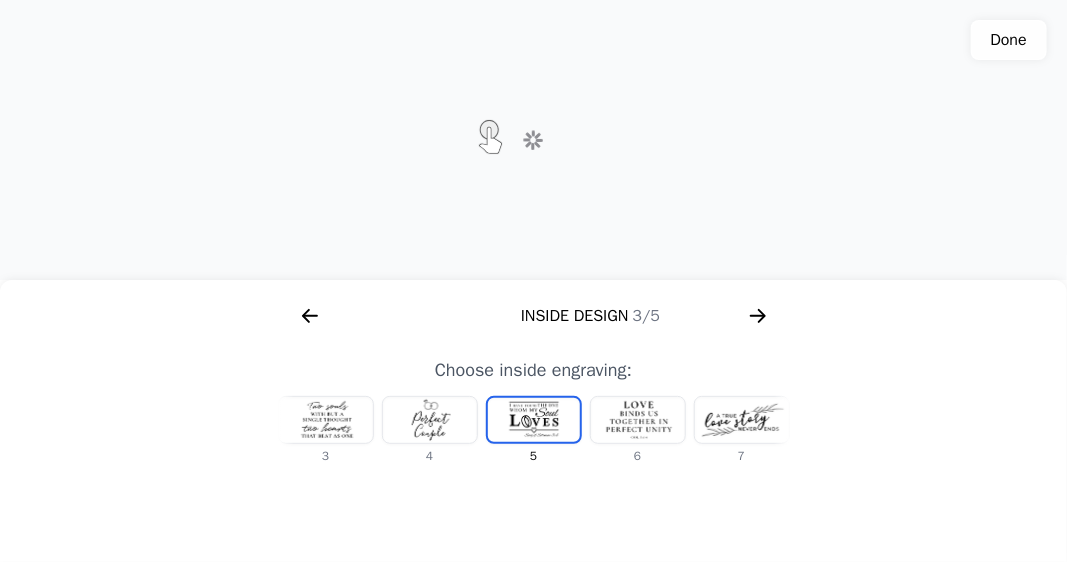 scroll, scrollTop: 0, scrollLeft: 1280, axis: horizontal 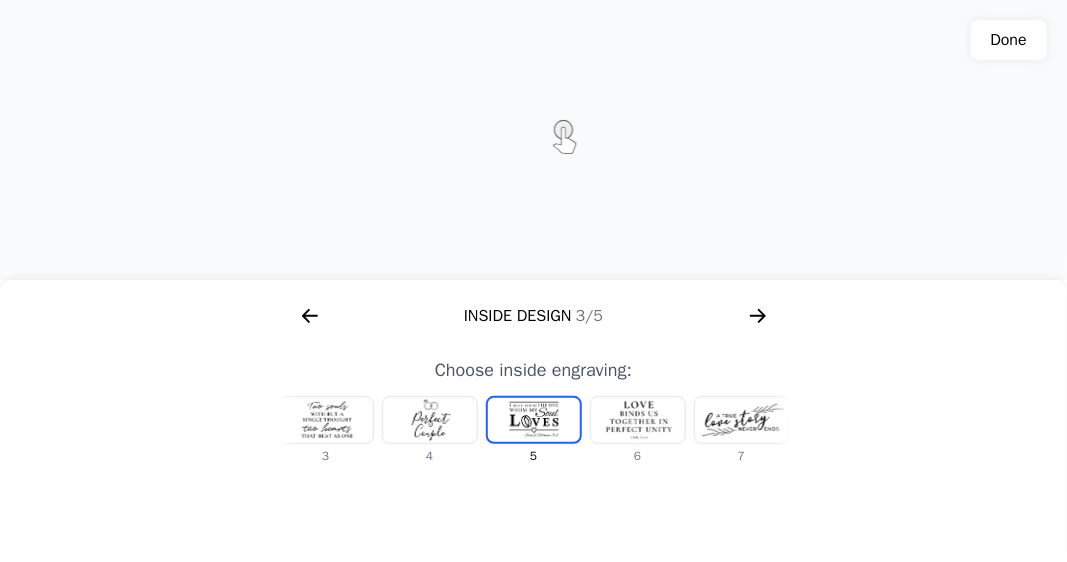 click 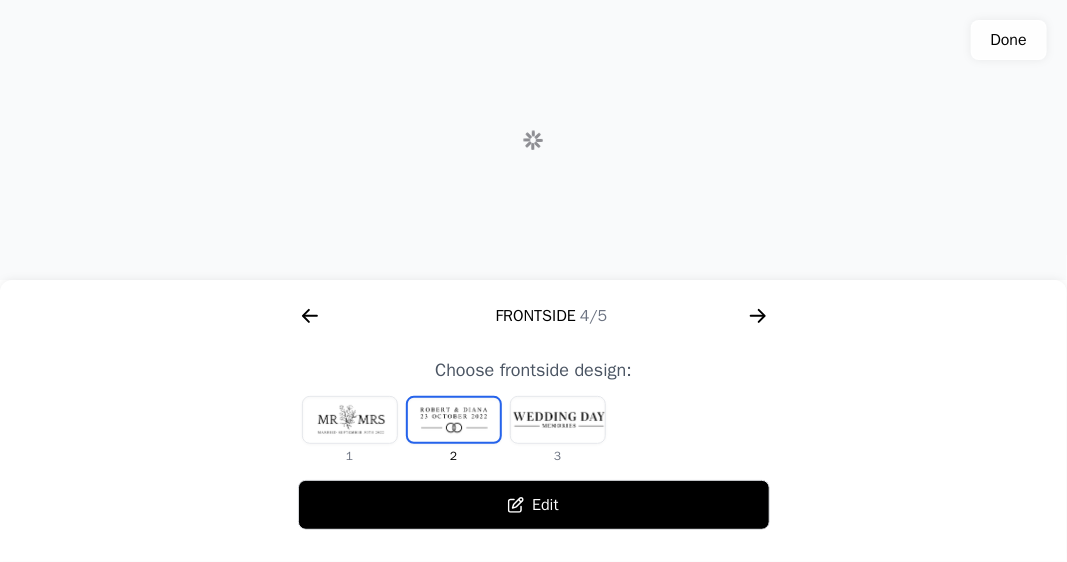 scroll, scrollTop: 0, scrollLeft: 1792, axis: horizontal 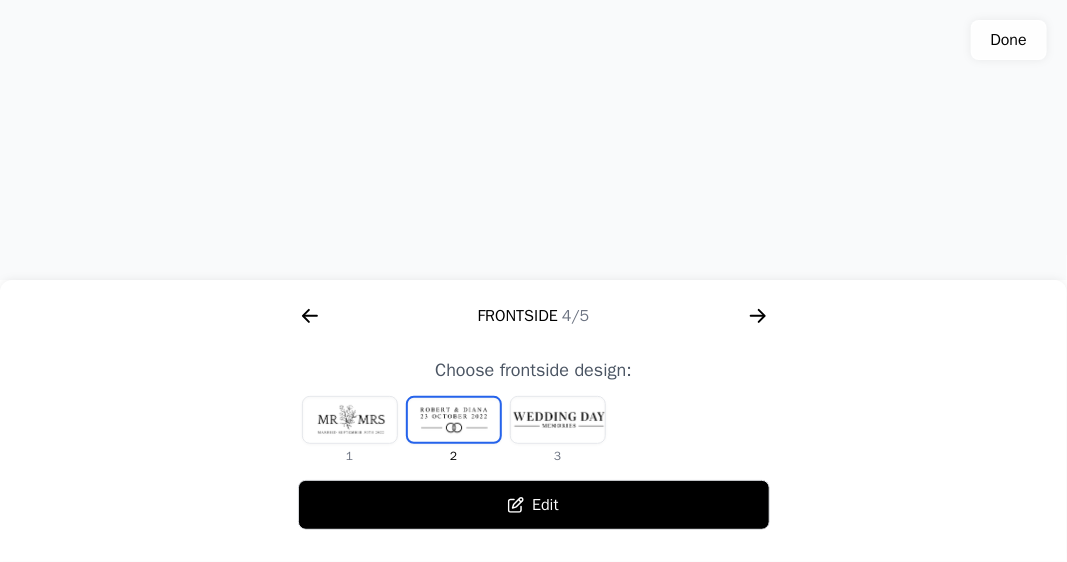 click 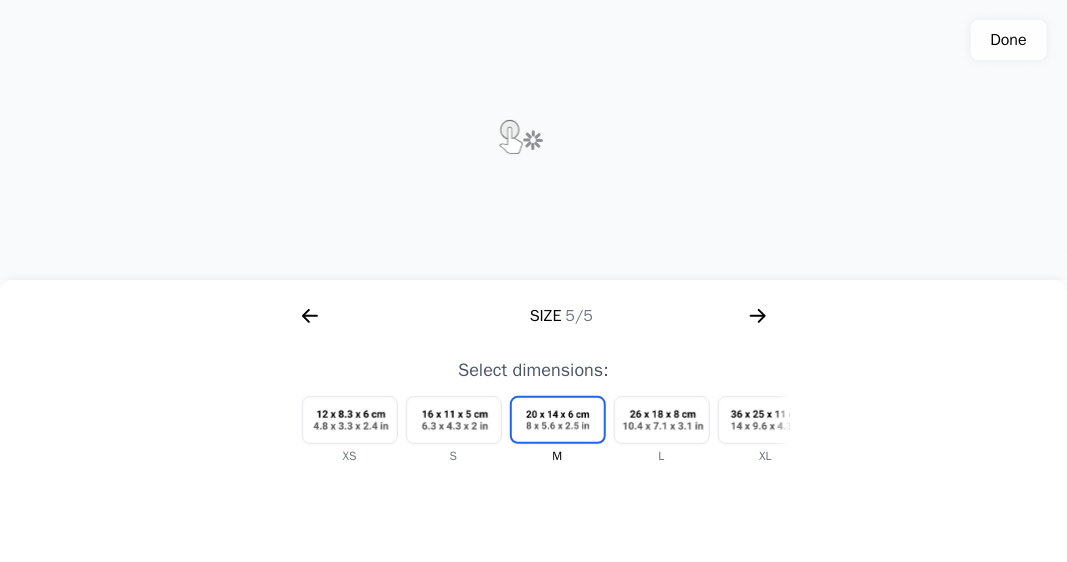 scroll, scrollTop: 0, scrollLeft: 2304, axis: horizontal 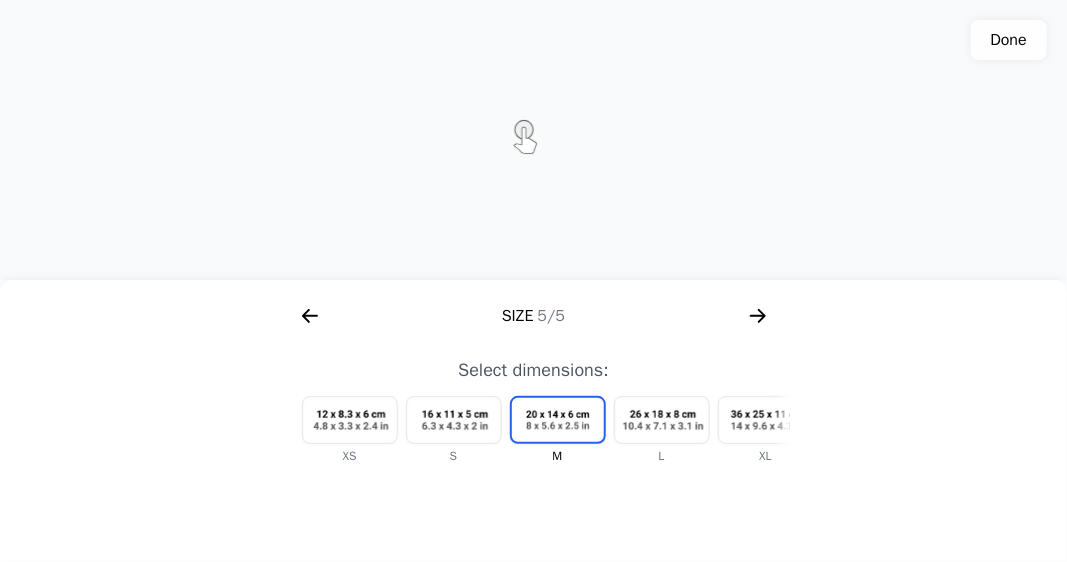 click on "Done" 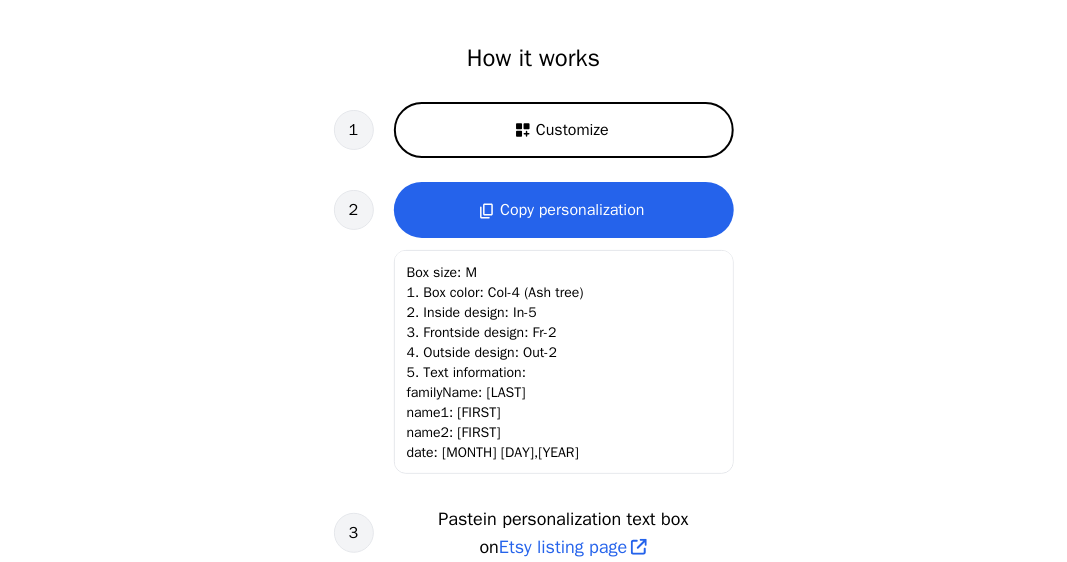 scroll, scrollTop: 840, scrollLeft: 0, axis: vertical 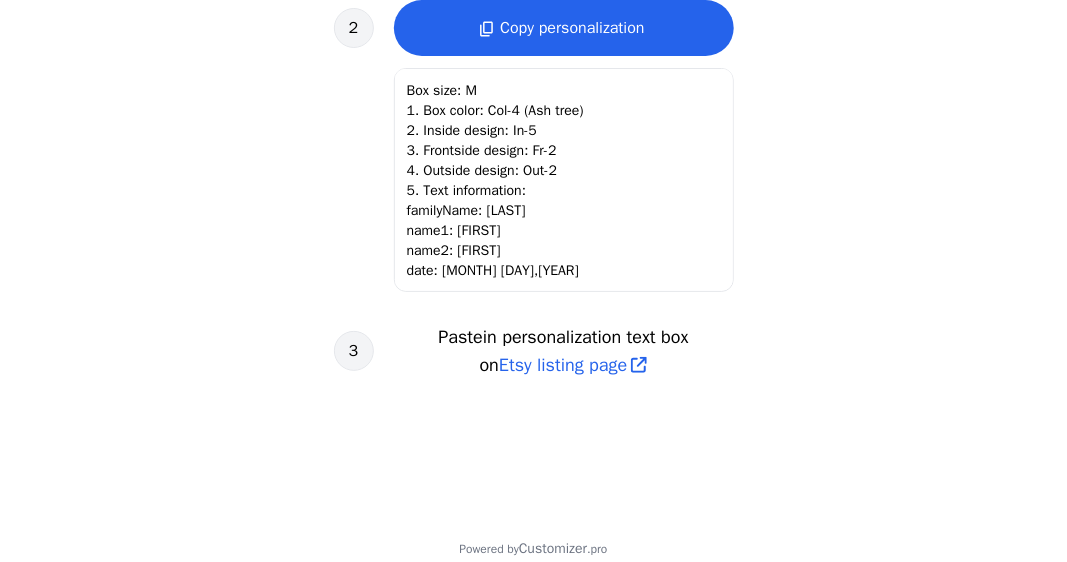 click on "Box size: M
1. Box color: Col-4 (Ash tree)
2. Inside design: In-5
3. Frontside design: Fr-2
4. Outside design: Out-2
5. Text information:
familyName: [LAST]
name1: [FIRST]
name2: [FIRST]
date: [MONTH] [DAY],[YEAR]" 